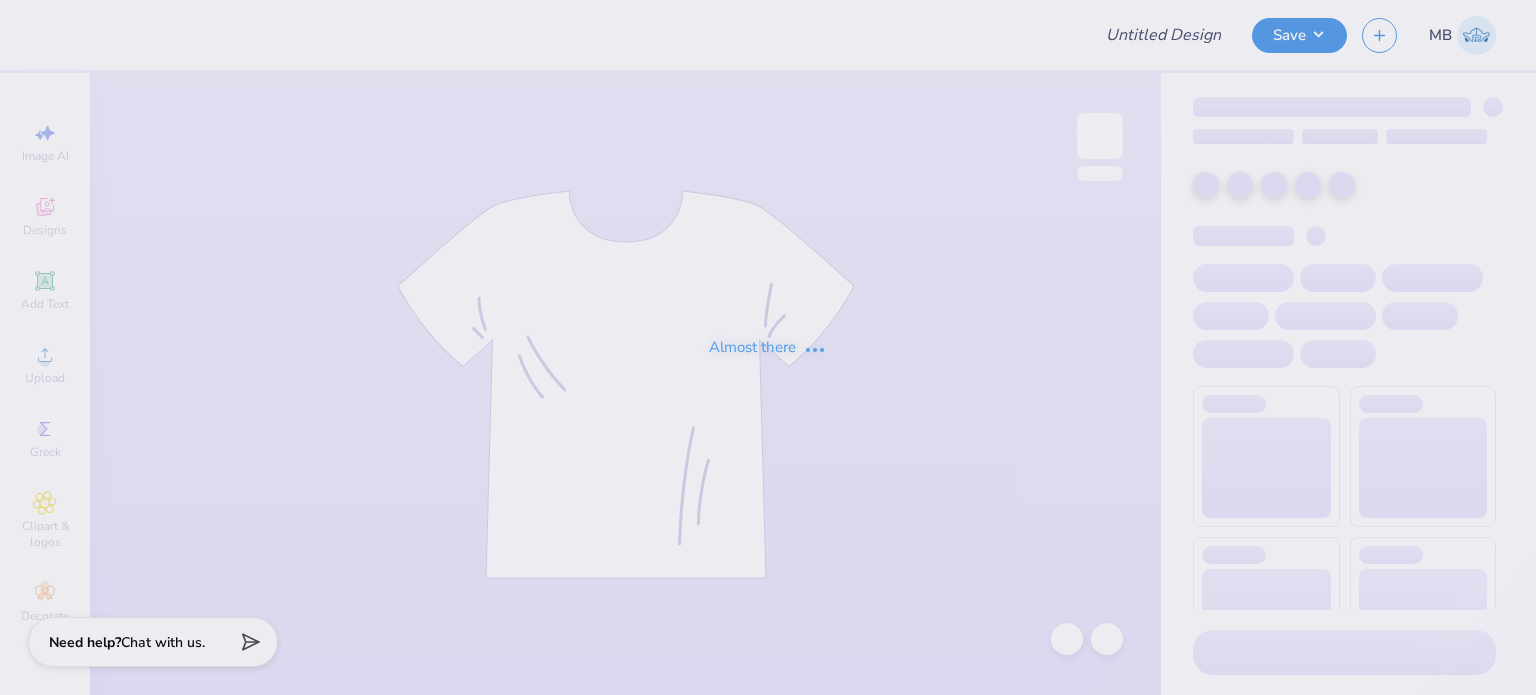 type on "Daily Drills" 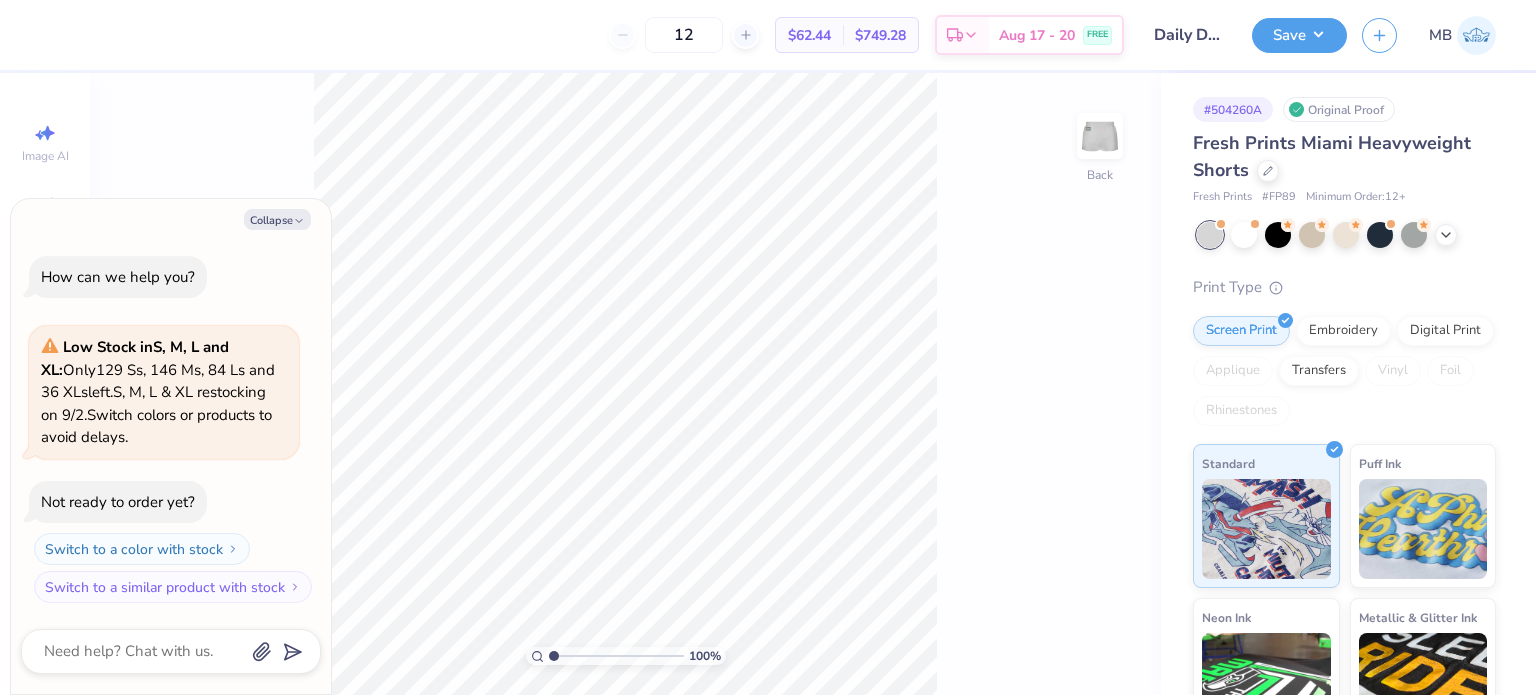 scroll, scrollTop: 0, scrollLeft: 0, axis: both 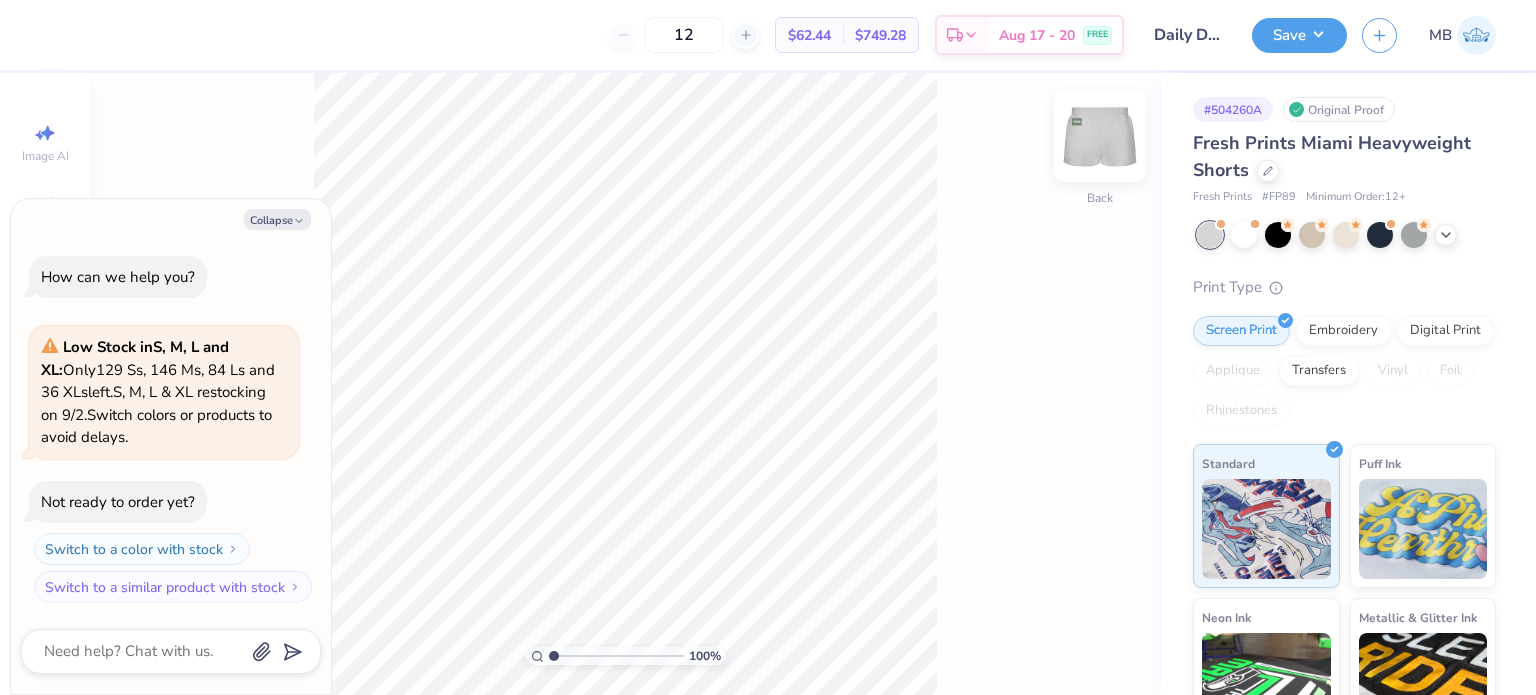 click at bounding box center [1100, 136] 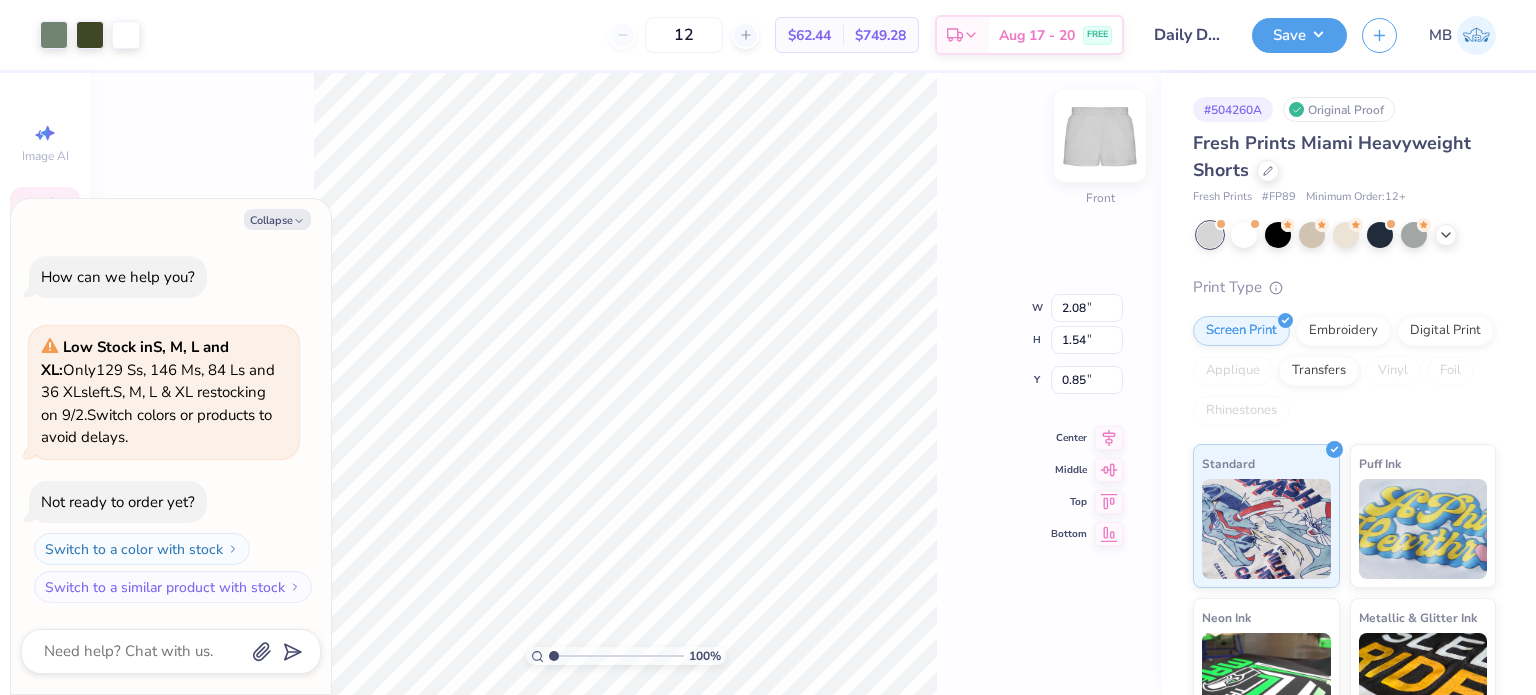 click at bounding box center (1100, 136) 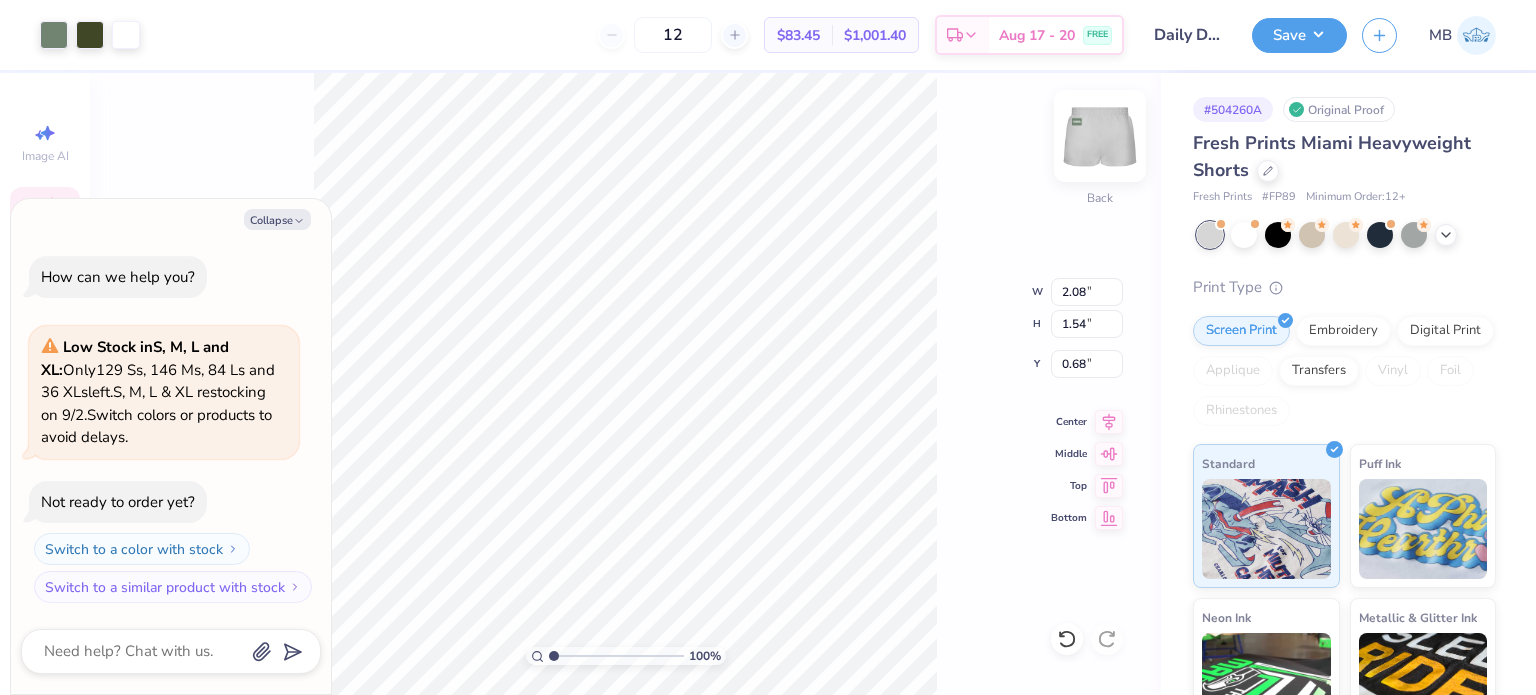 click at bounding box center [1100, 136] 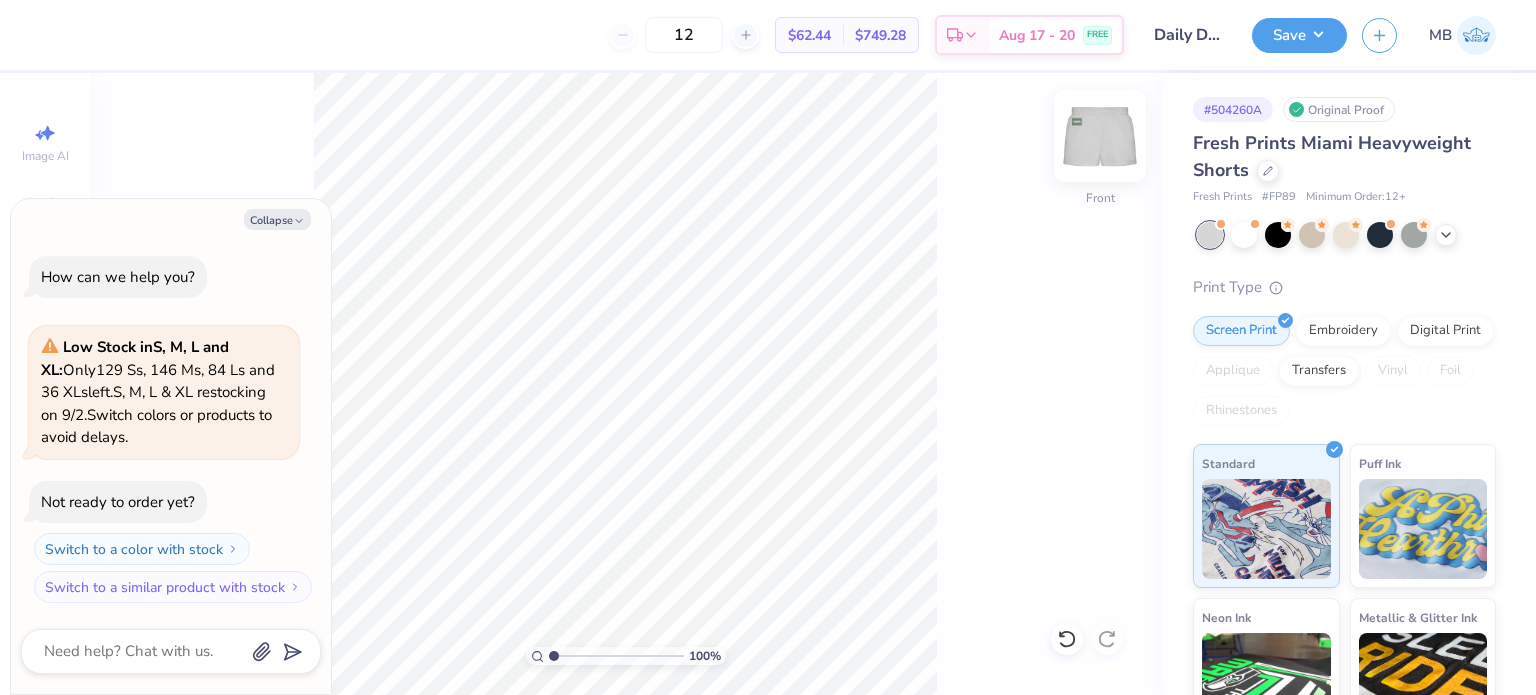 click at bounding box center (1100, 136) 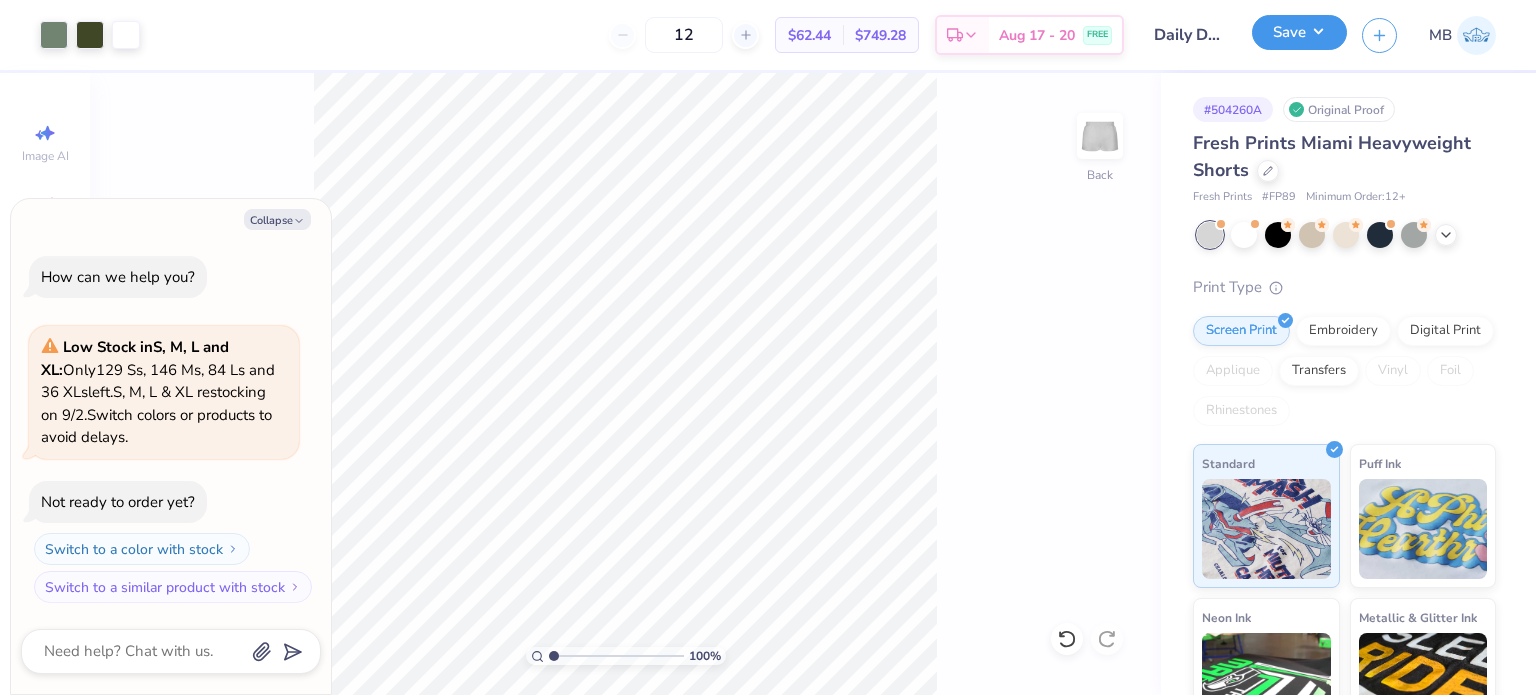 click on "Save" at bounding box center (1299, 32) 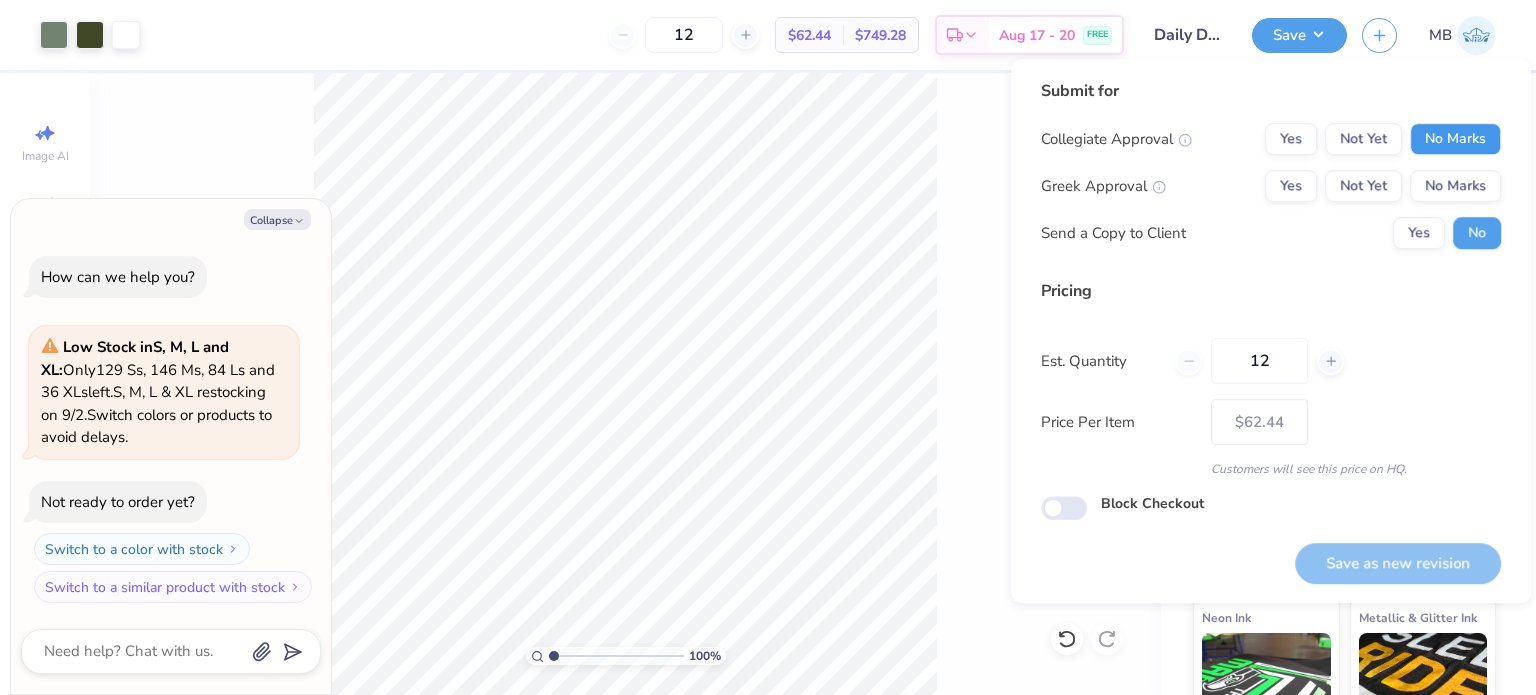 click on "No Marks" at bounding box center [1455, 139] 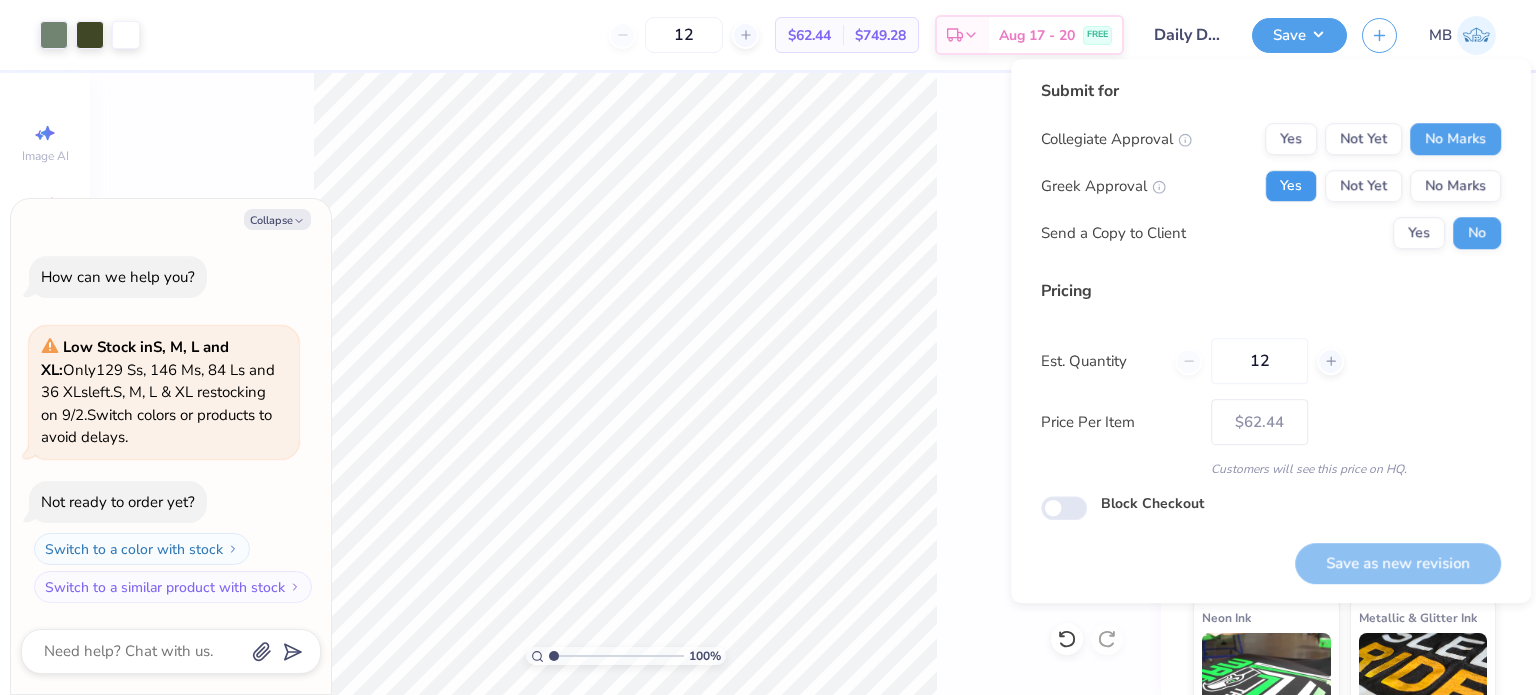 click on "Yes" at bounding box center (1291, 186) 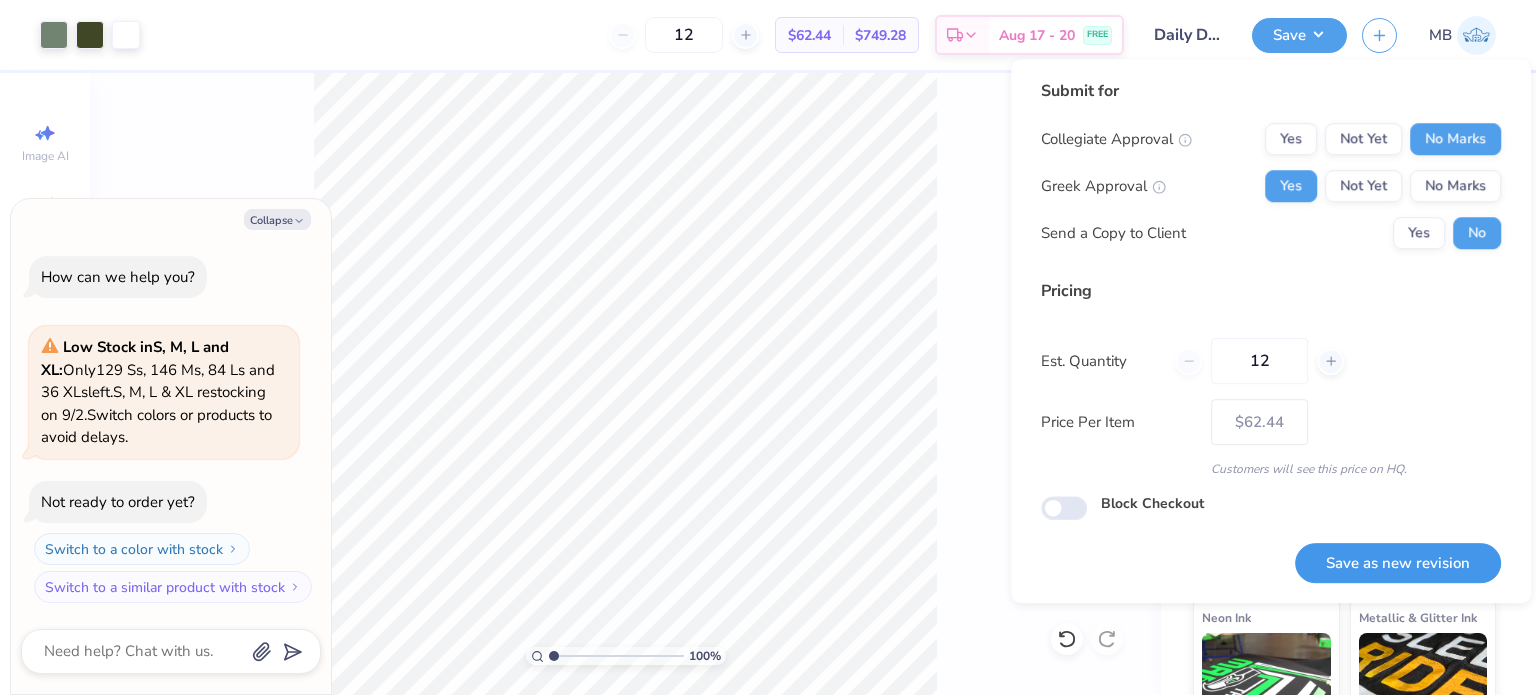 click on "Save as new revision" at bounding box center [1398, 563] 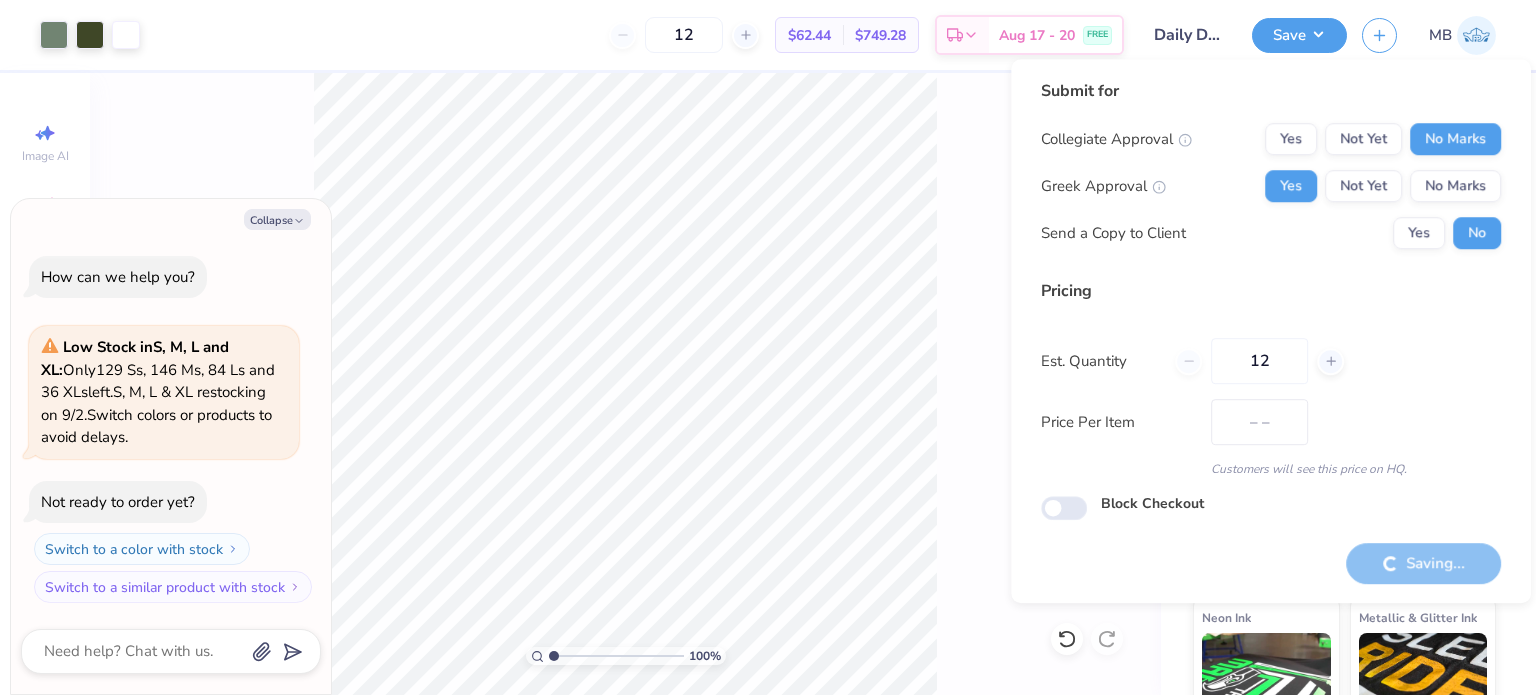 type on "$62.44" 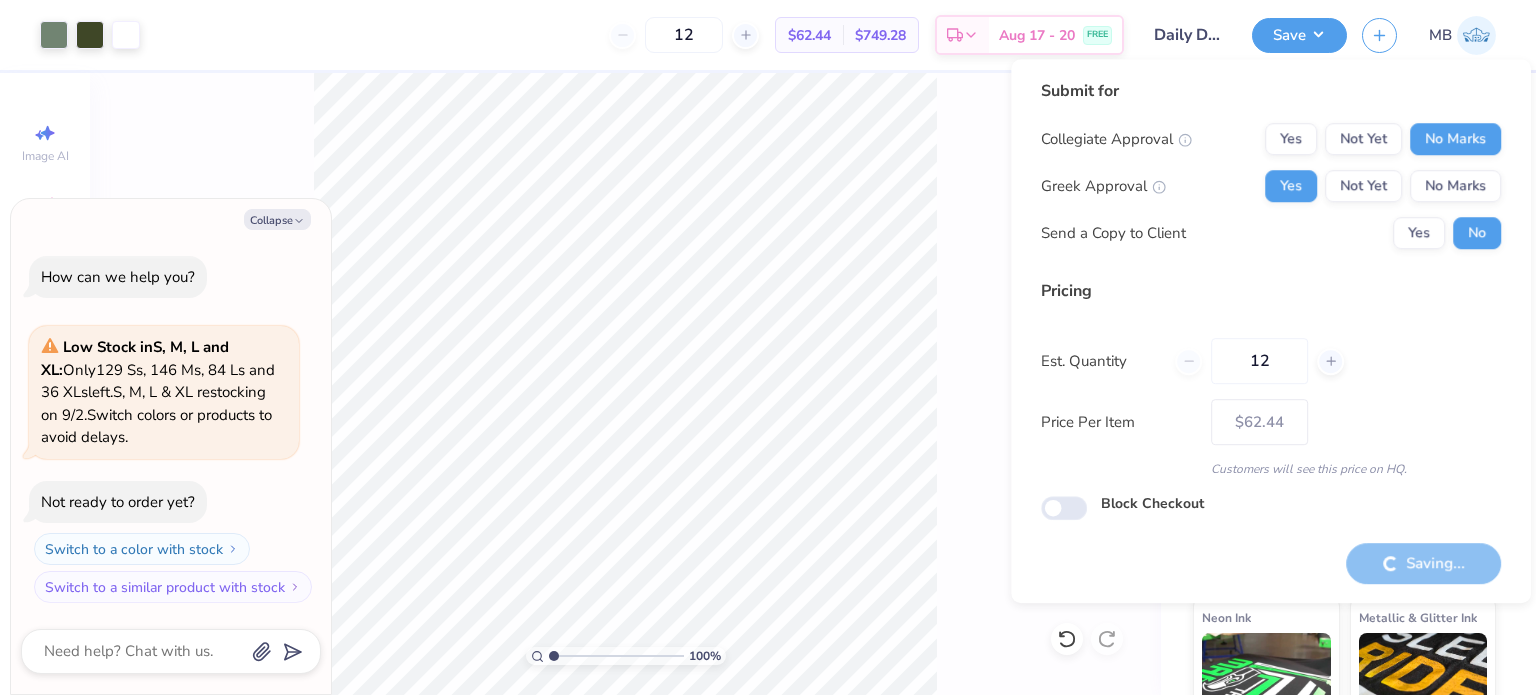 type on "x" 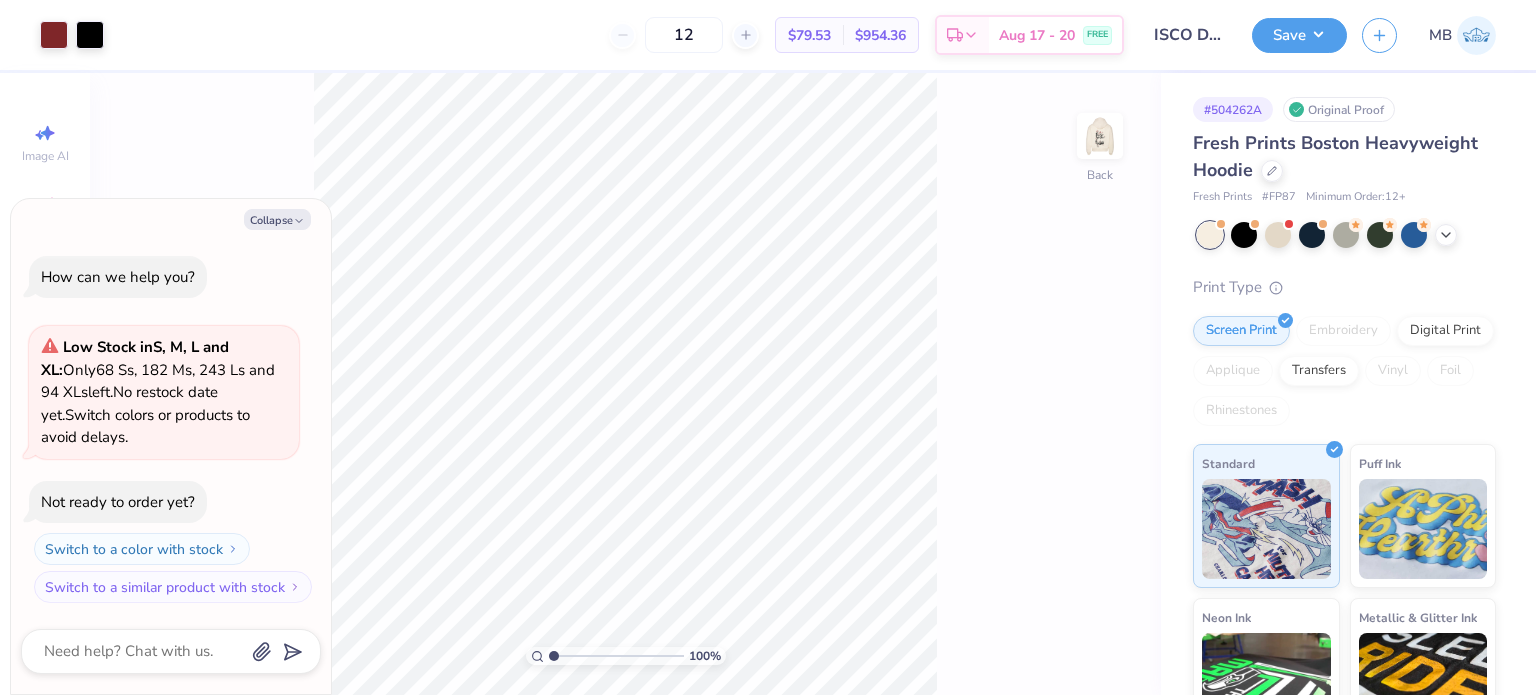 scroll, scrollTop: 0, scrollLeft: 0, axis: both 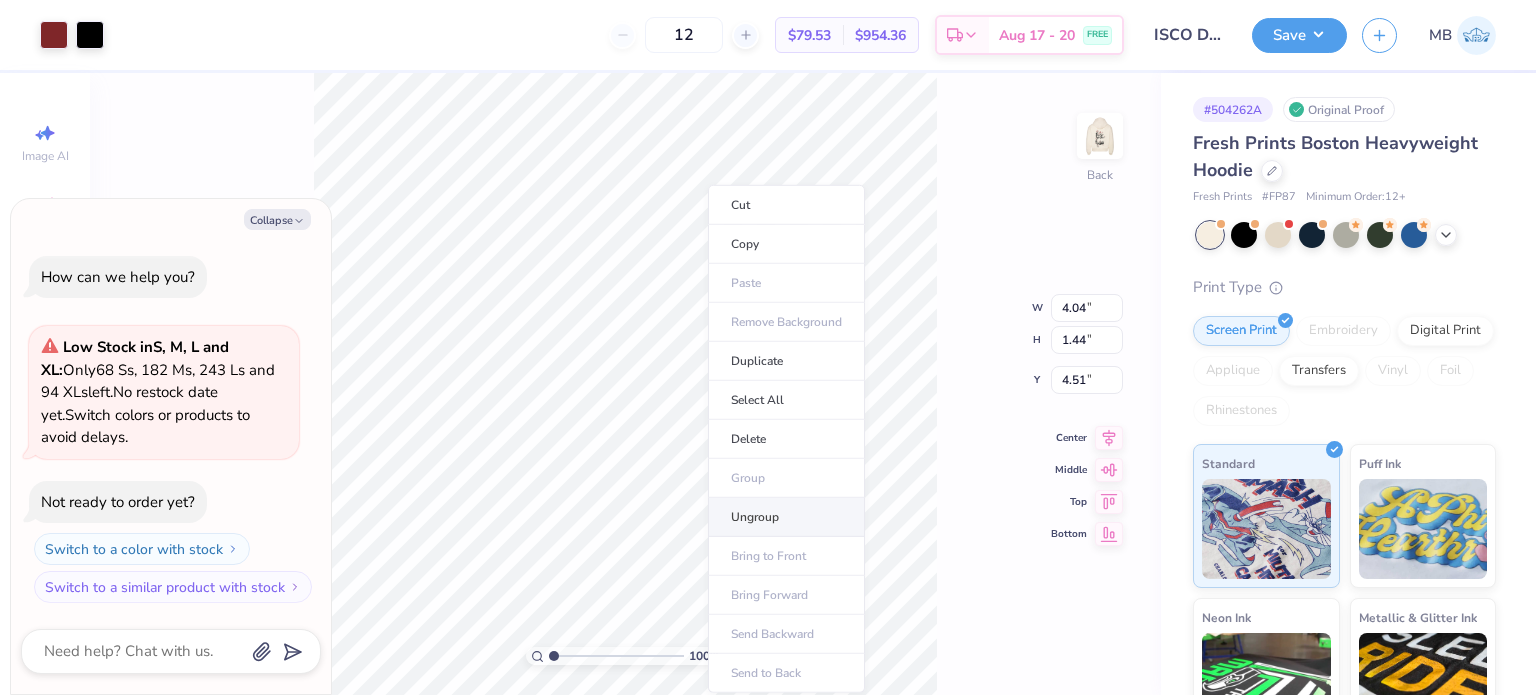 click on "Ungroup" at bounding box center (786, 517) 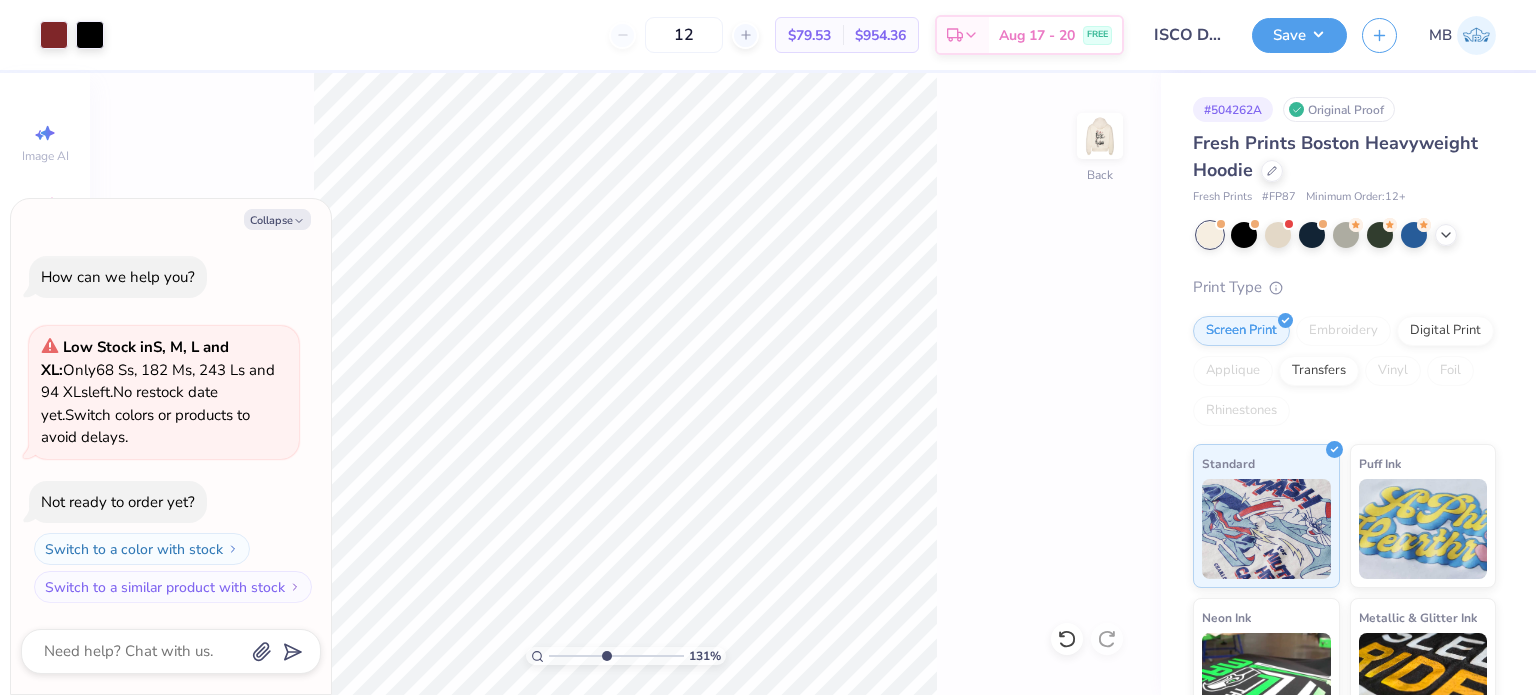 drag, startPoint x: 557, startPoint y: 659, endPoint x: 605, endPoint y: 661, distance: 48.04165 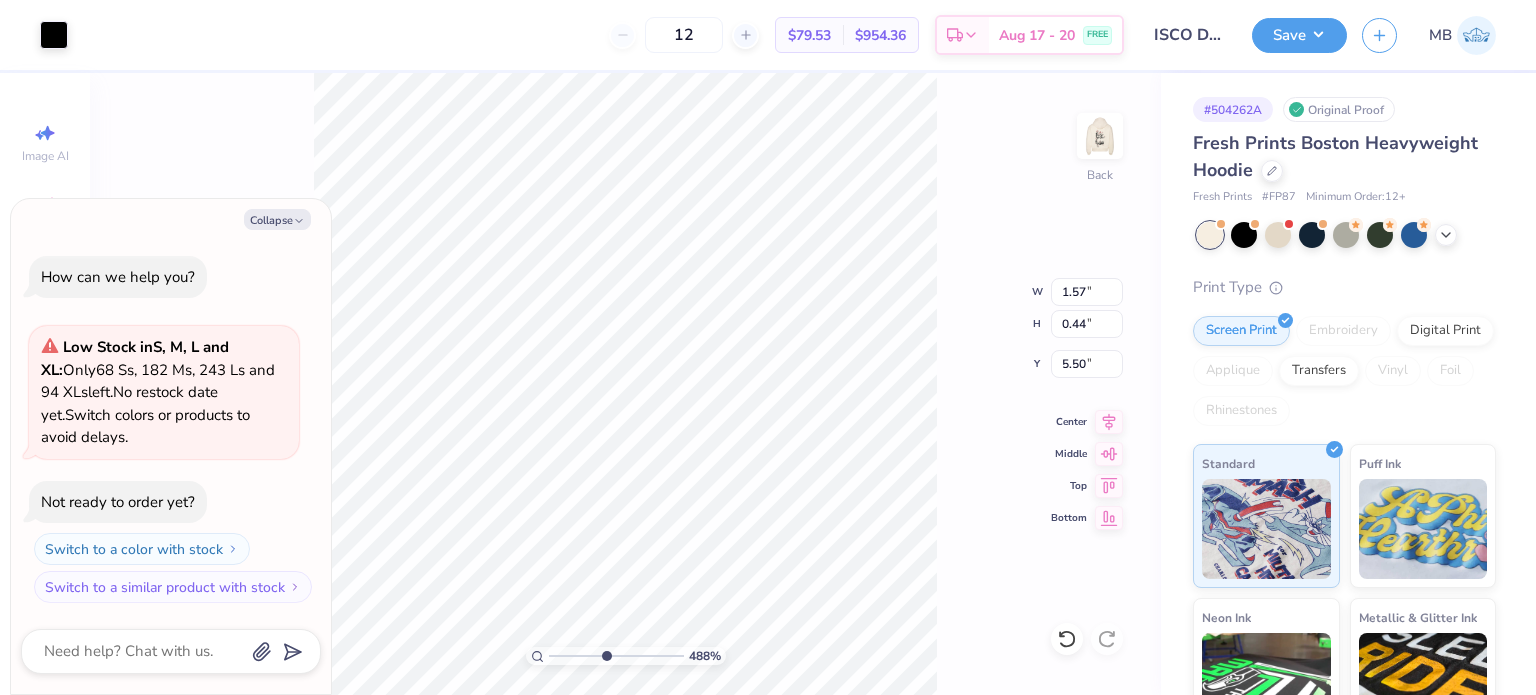 type on "x" 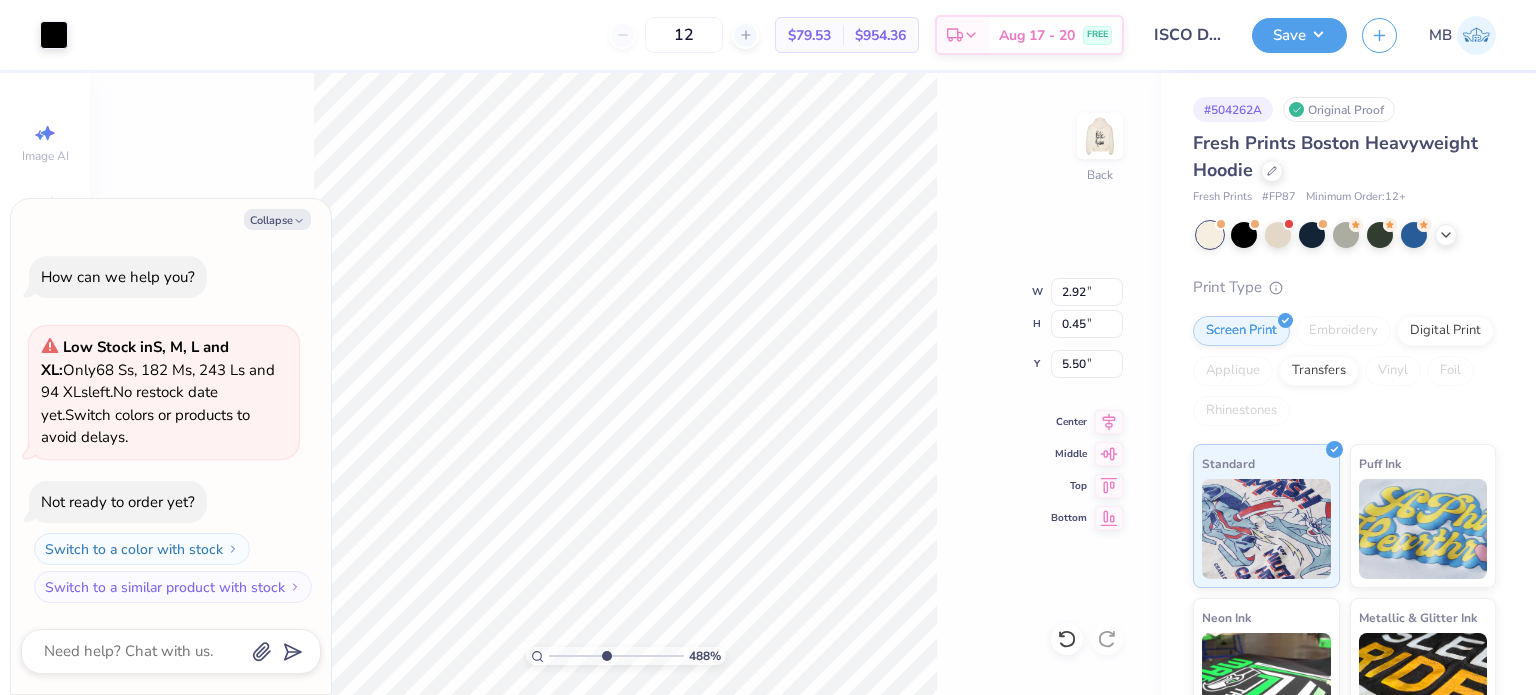 type on "x" 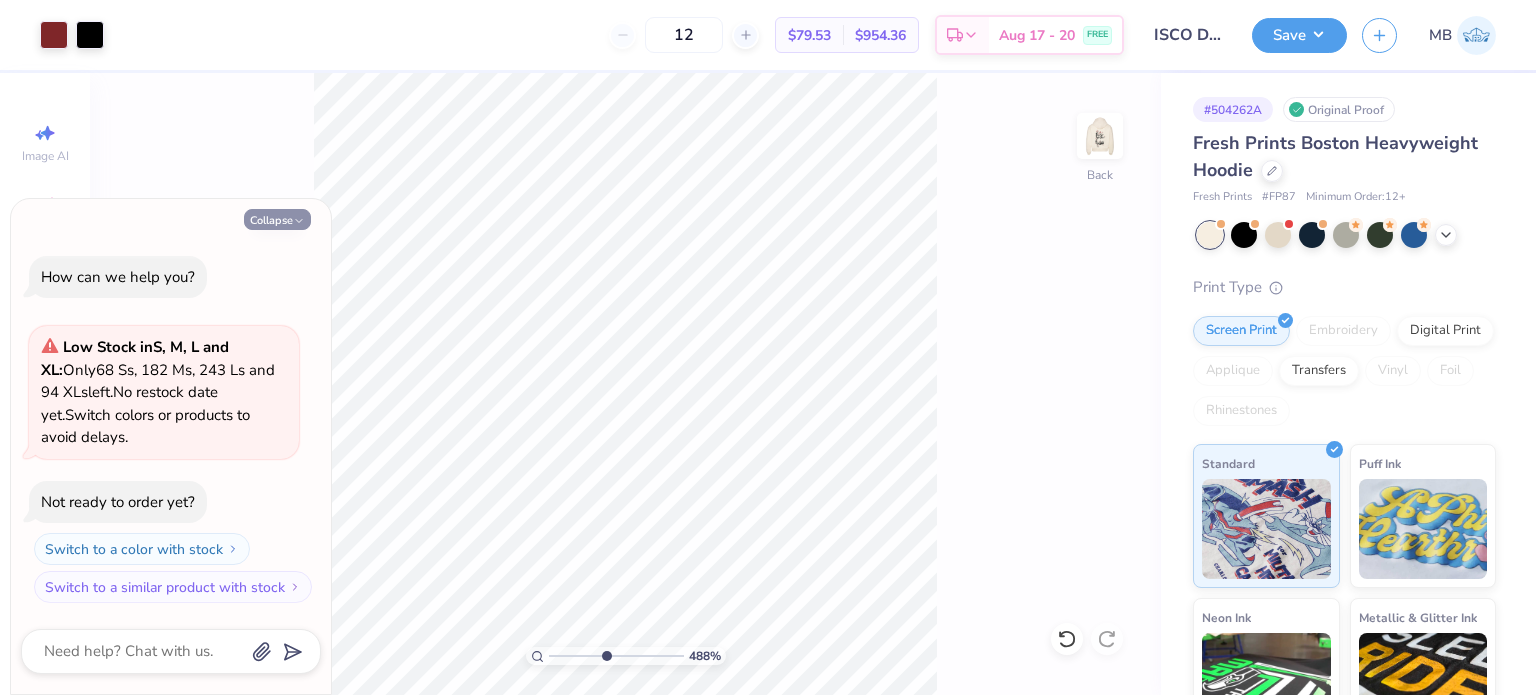 click on "Collapse" at bounding box center (277, 219) 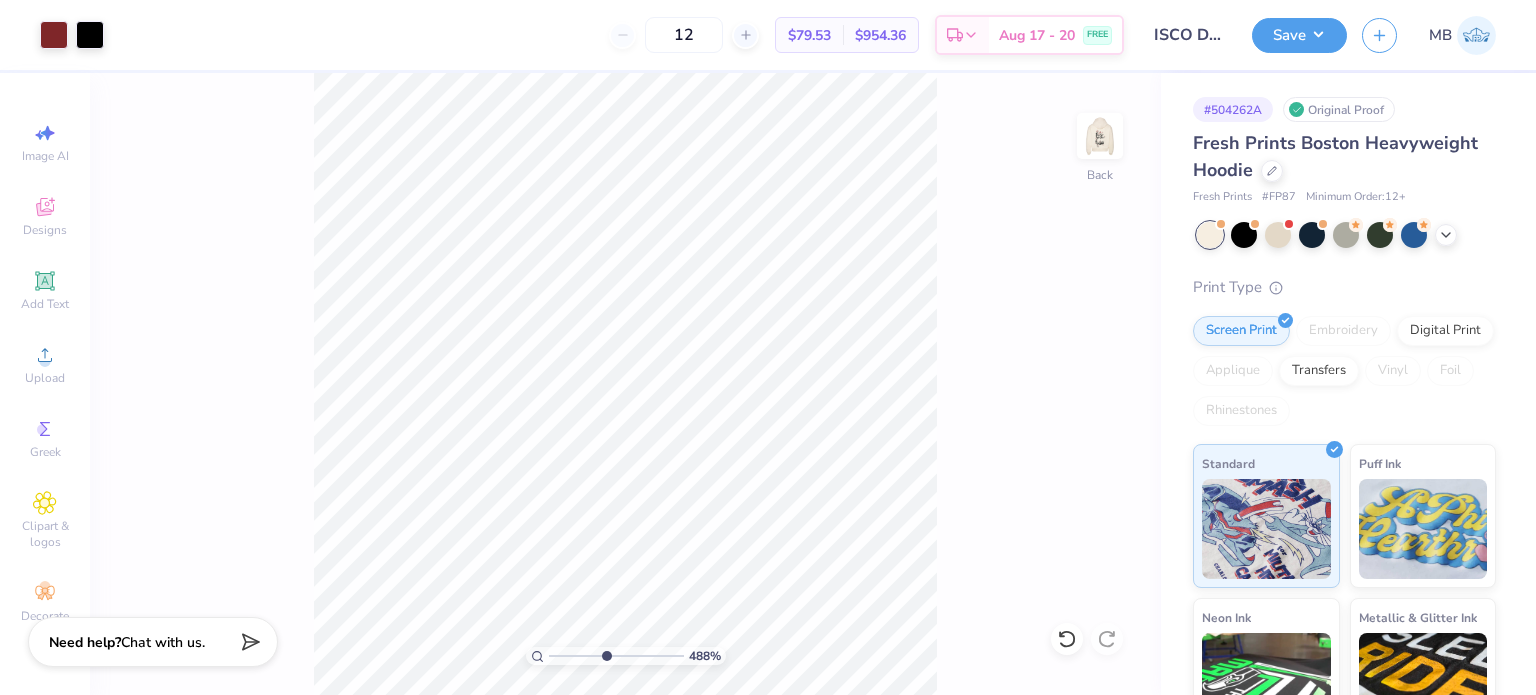 click on "Add Text" at bounding box center [45, 304] 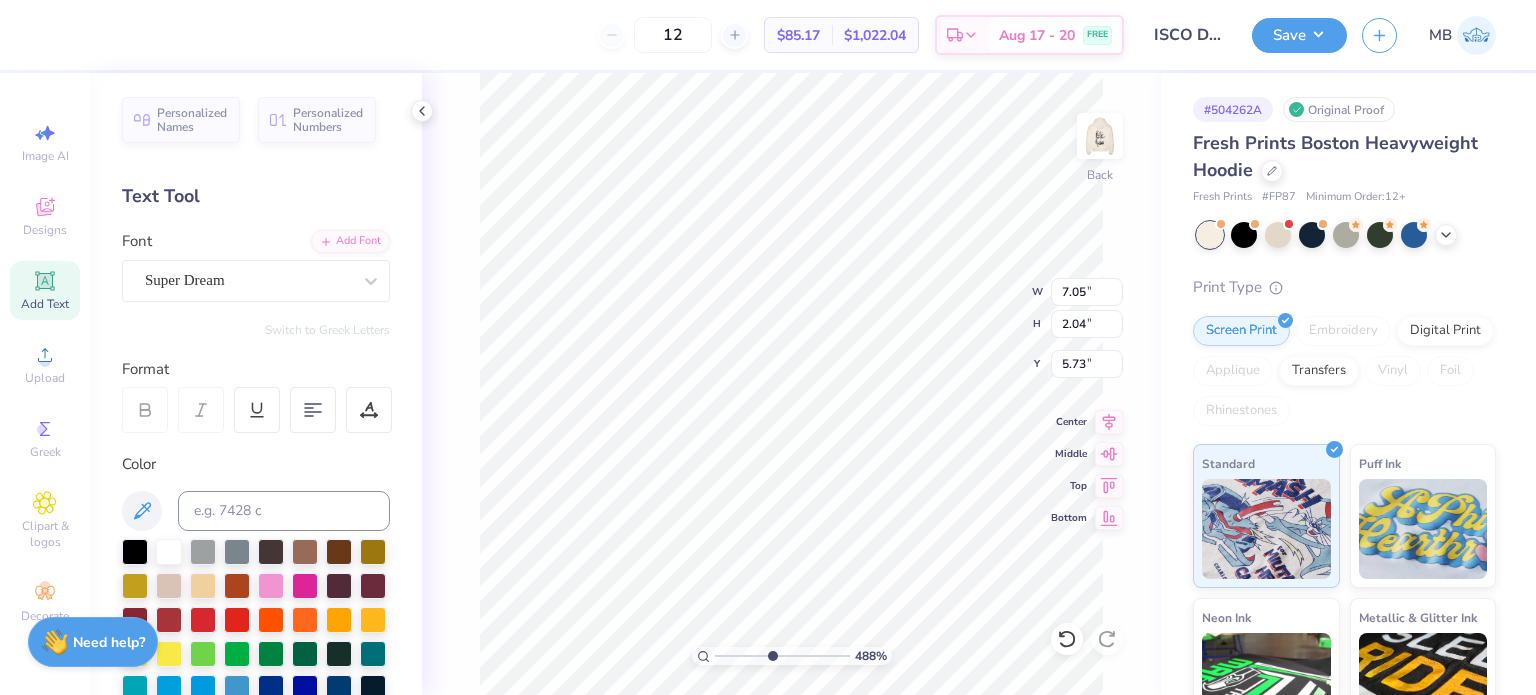 scroll, scrollTop: 16, scrollLeft: 2, axis: both 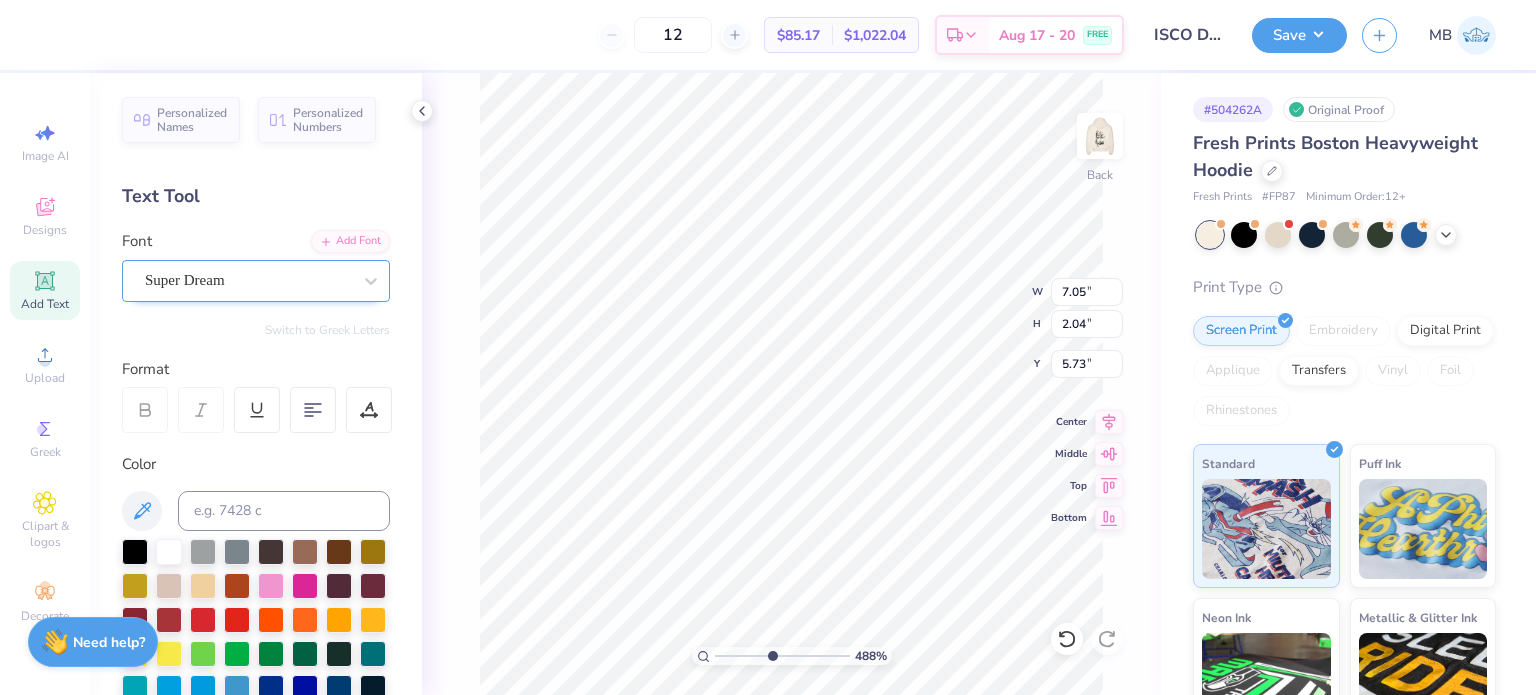 type on "®" 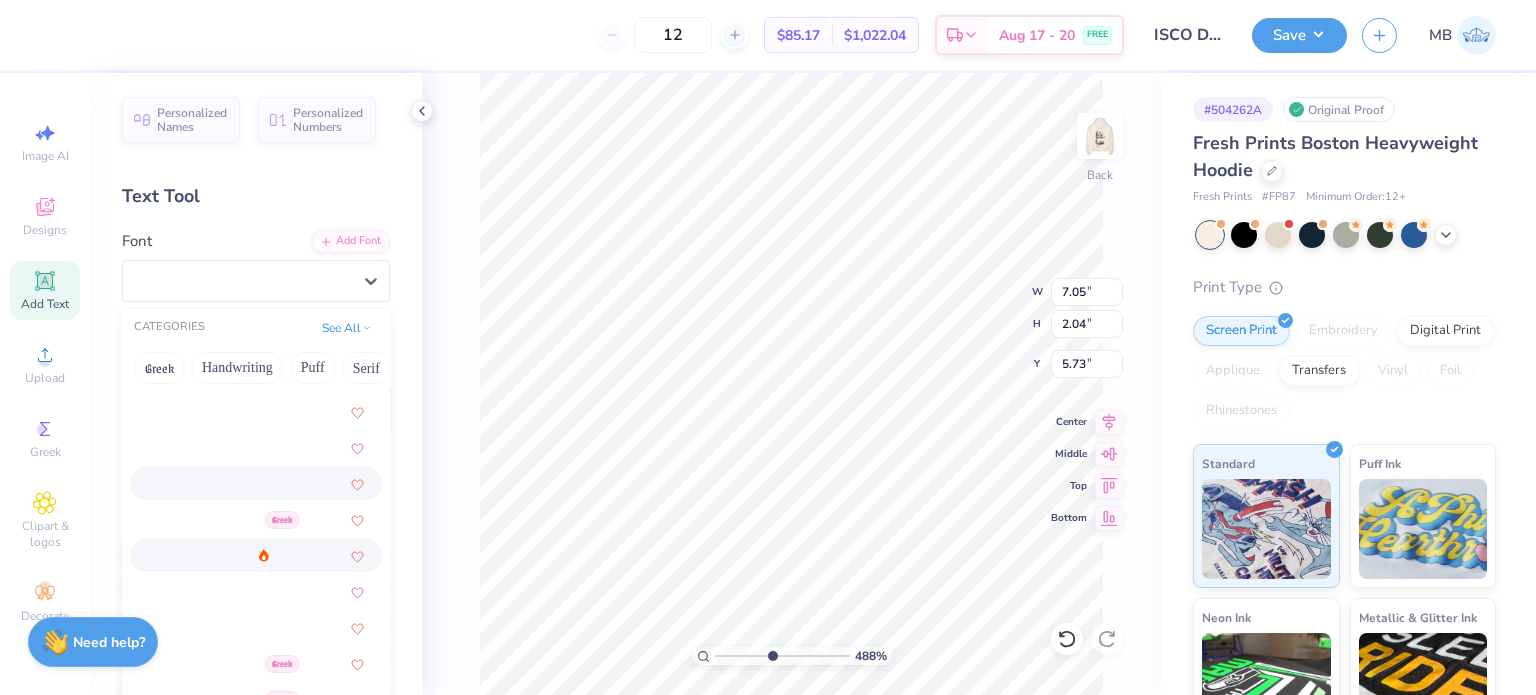 scroll, scrollTop: 600, scrollLeft: 0, axis: vertical 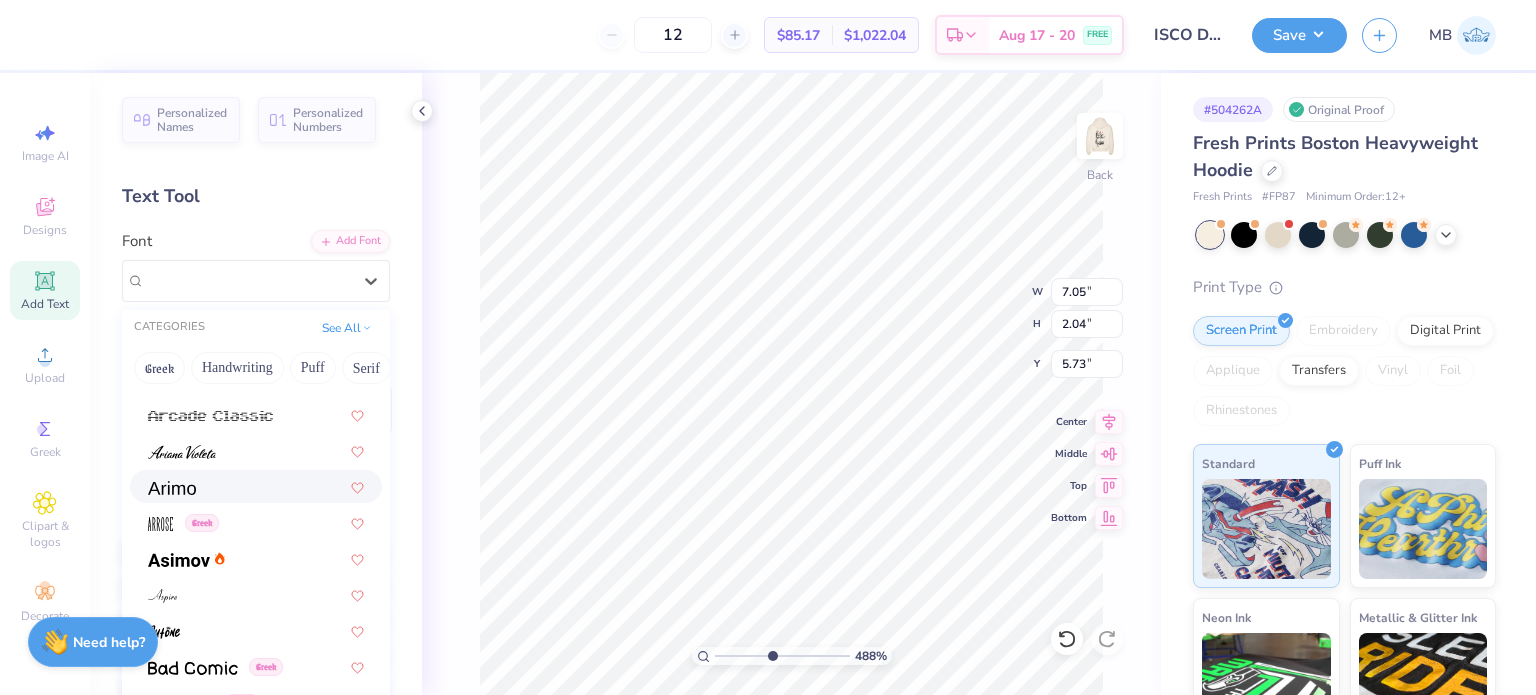 click at bounding box center [256, 486] 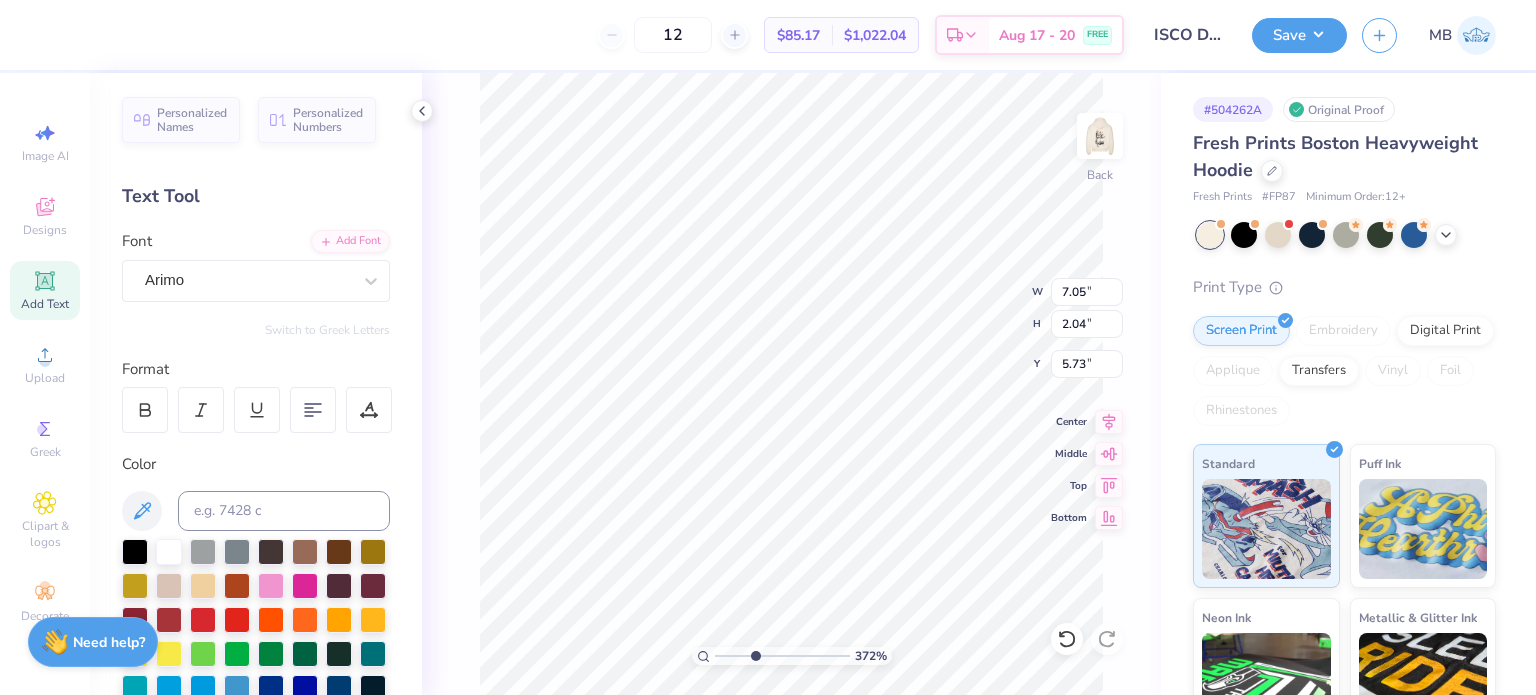 drag, startPoint x: 769, startPoint y: 659, endPoint x: 754, endPoint y: 655, distance: 15.524175 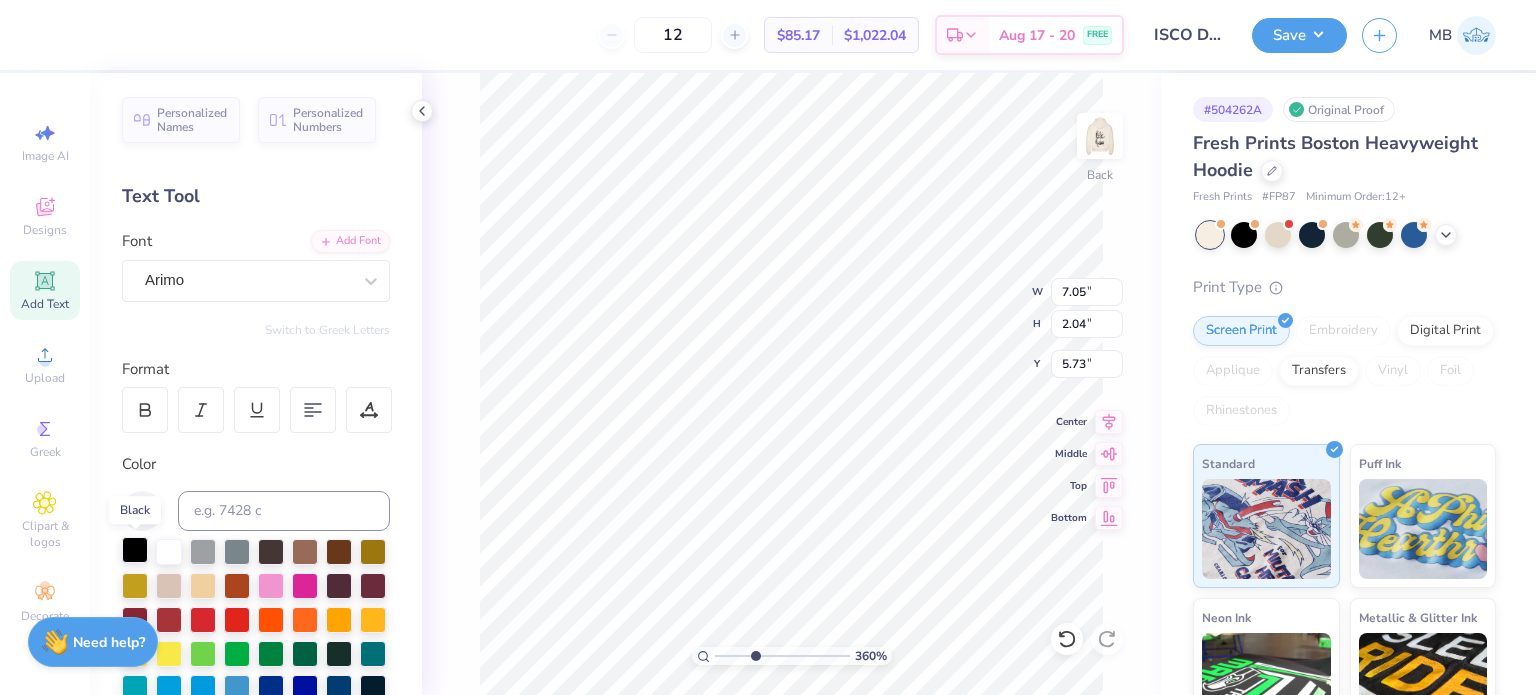 click at bounding box center (135, 550) 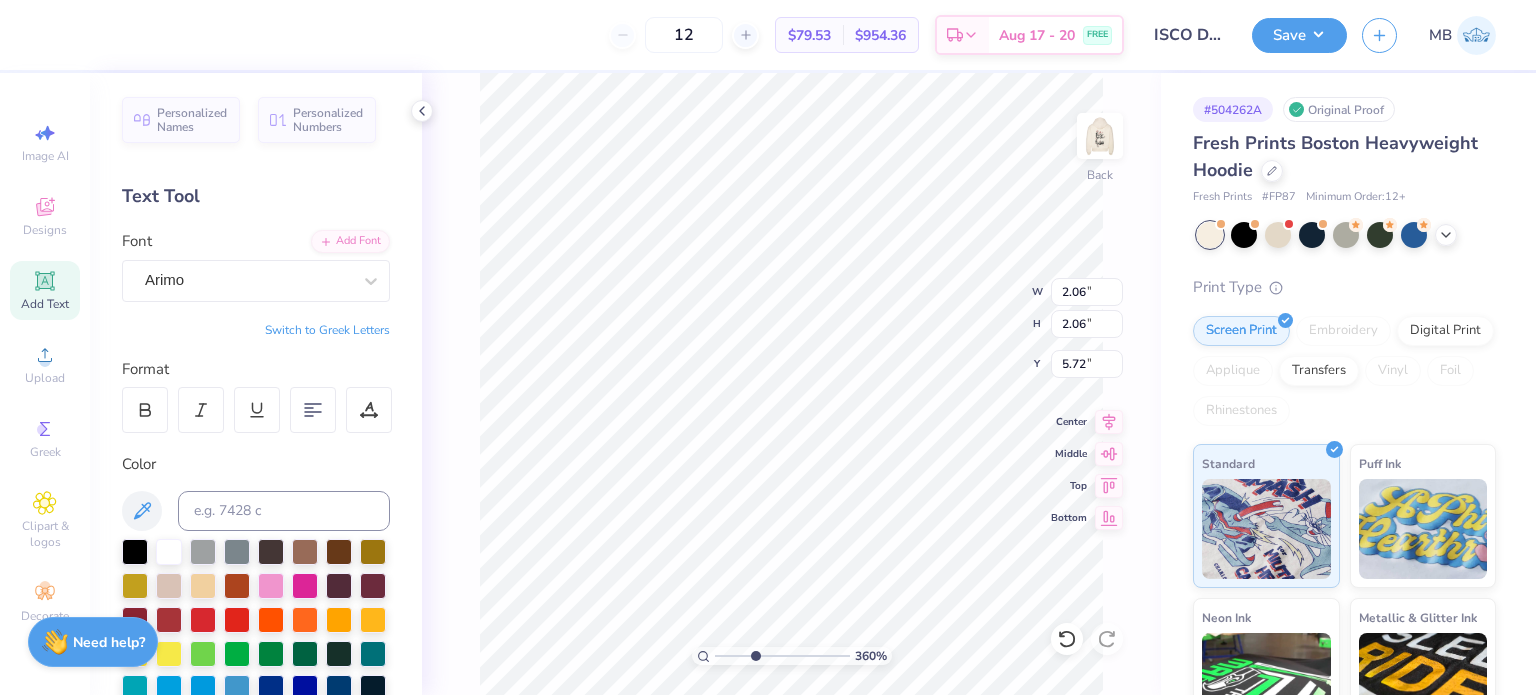 type on "5.53" 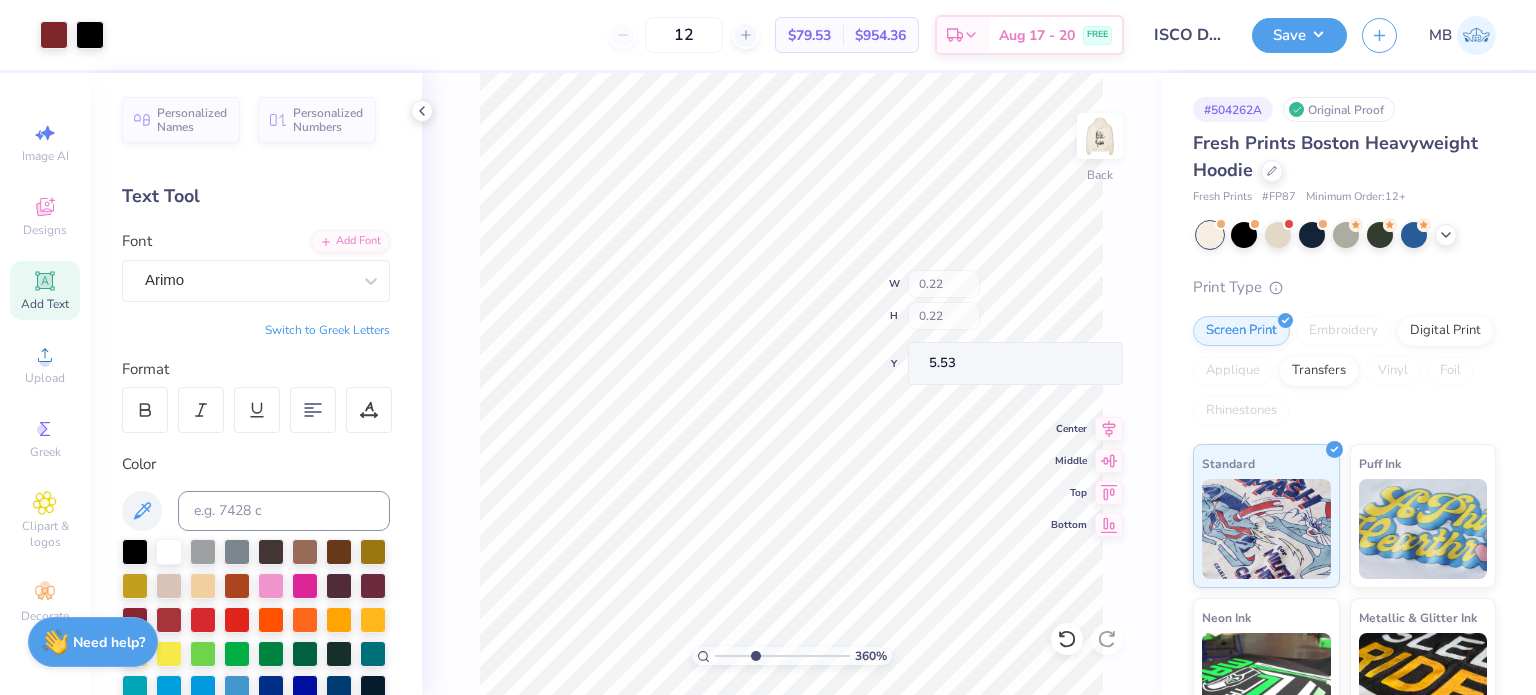 type on "0.22" 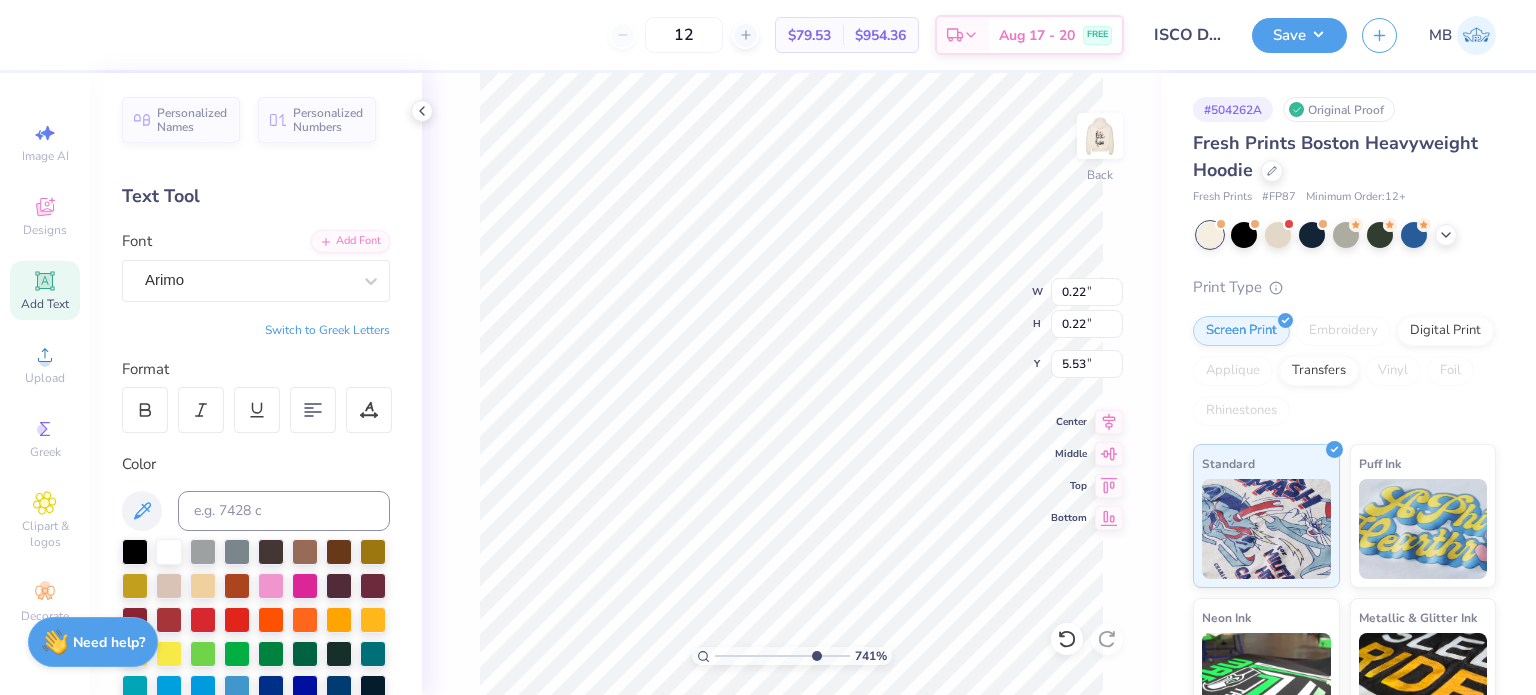 drag, startPoint x: 756, startPoint y: 659, endPoint x: 813, endPoint y: 661, distance: 57.035076 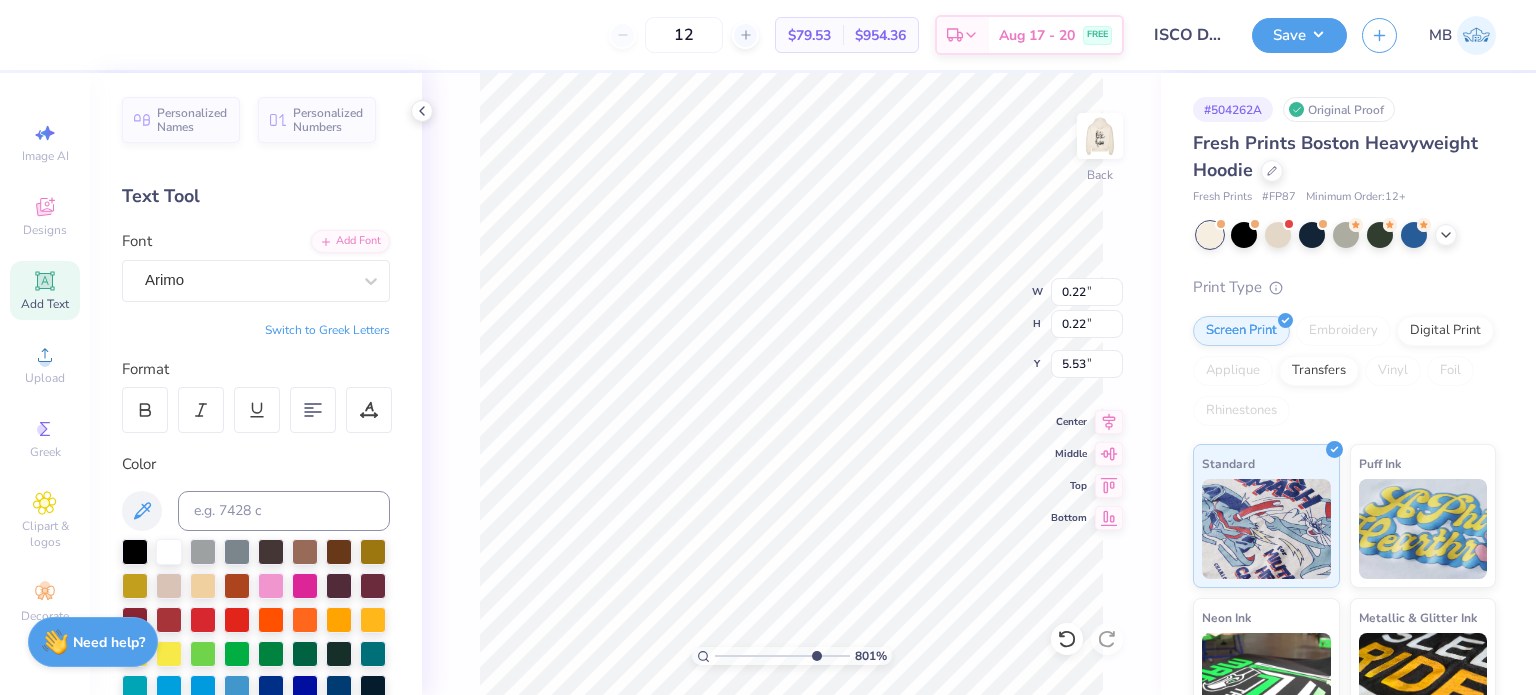 type on "0.16" 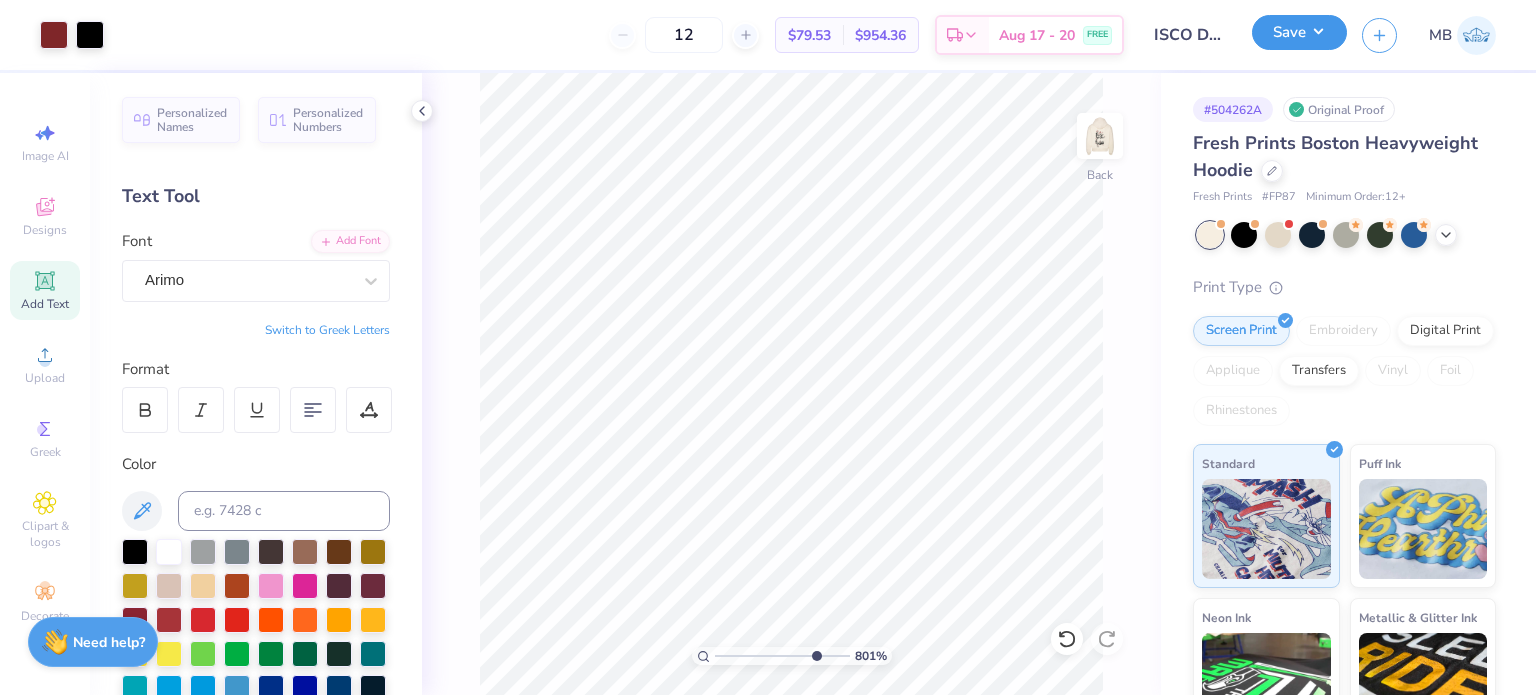 click on "Save" at bounding box center [1299, 32] 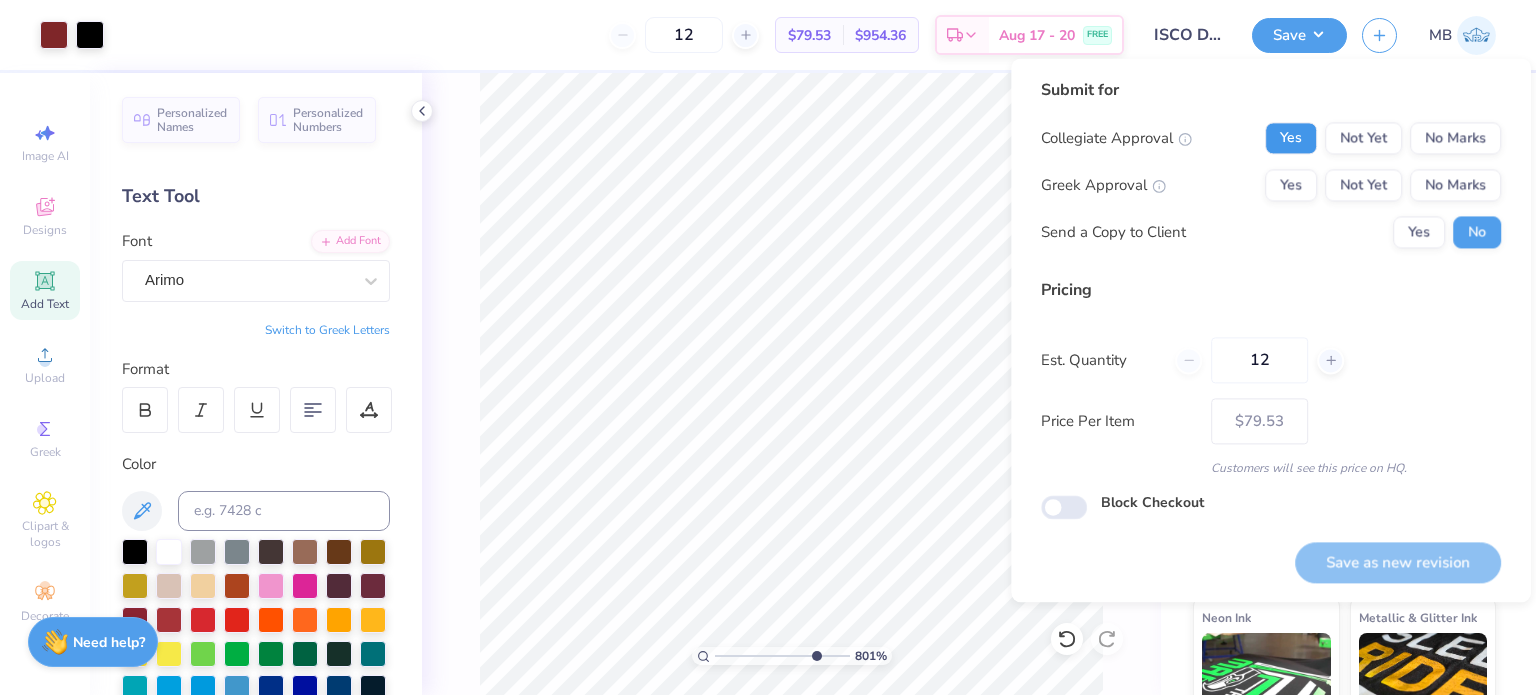 click on "Yes" at bounding box center (1291, 138) 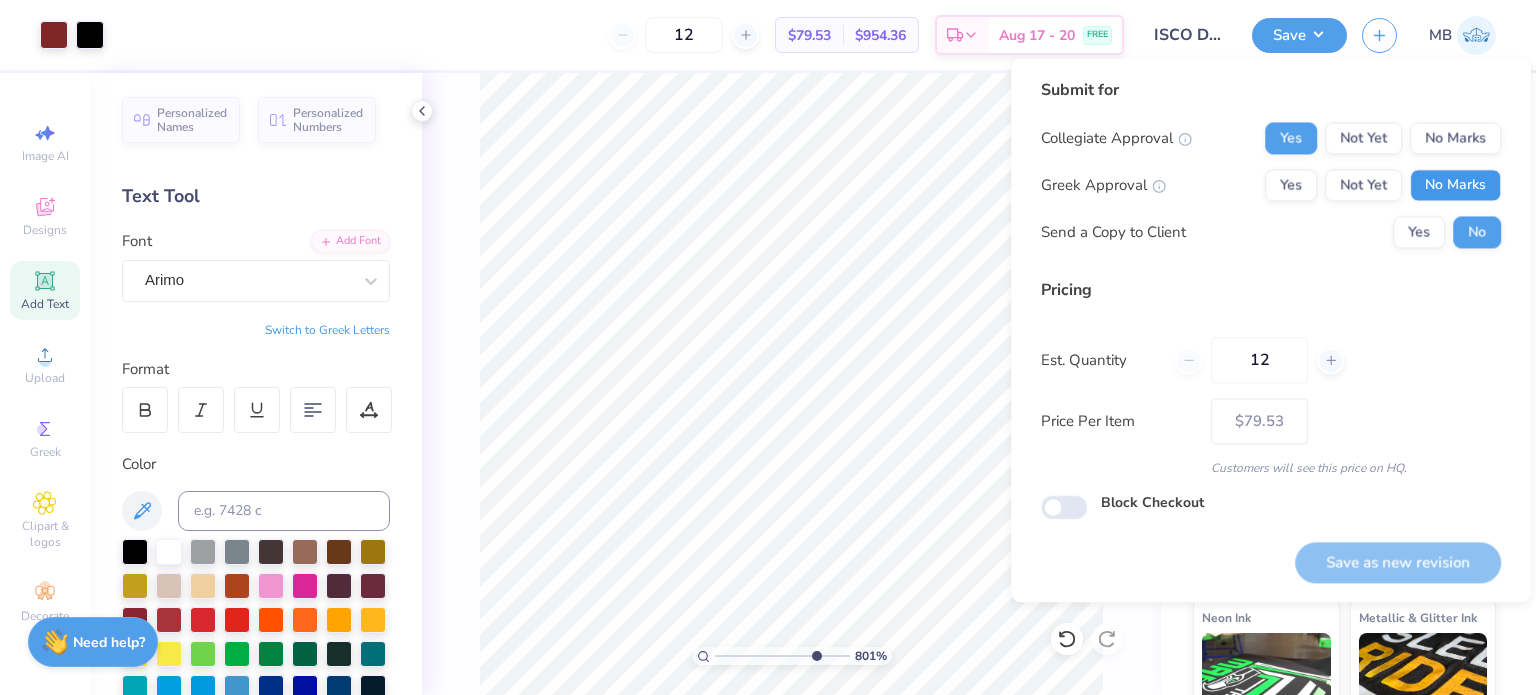 click on "No Marks" at bounding box center (1455, 185) 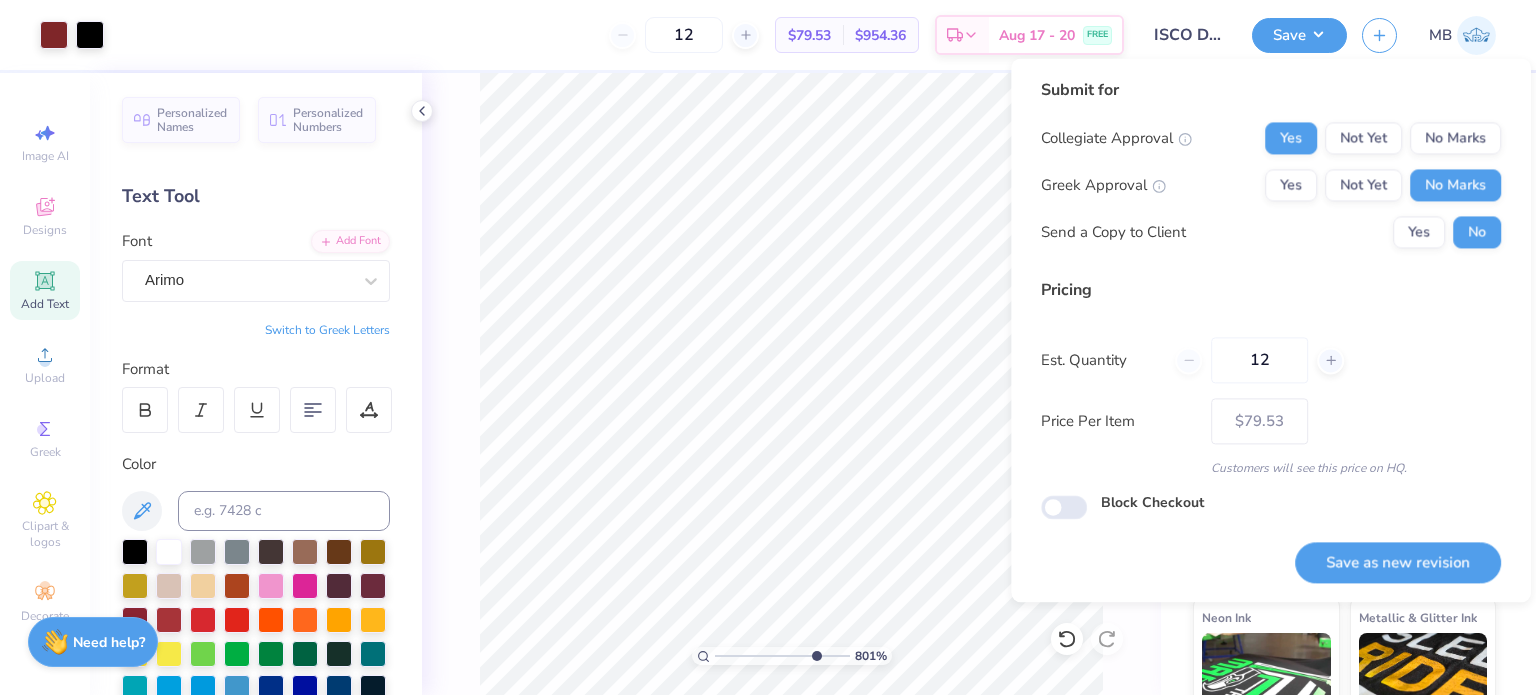click on "Save as new revision" at bounding box center (1398, 562) 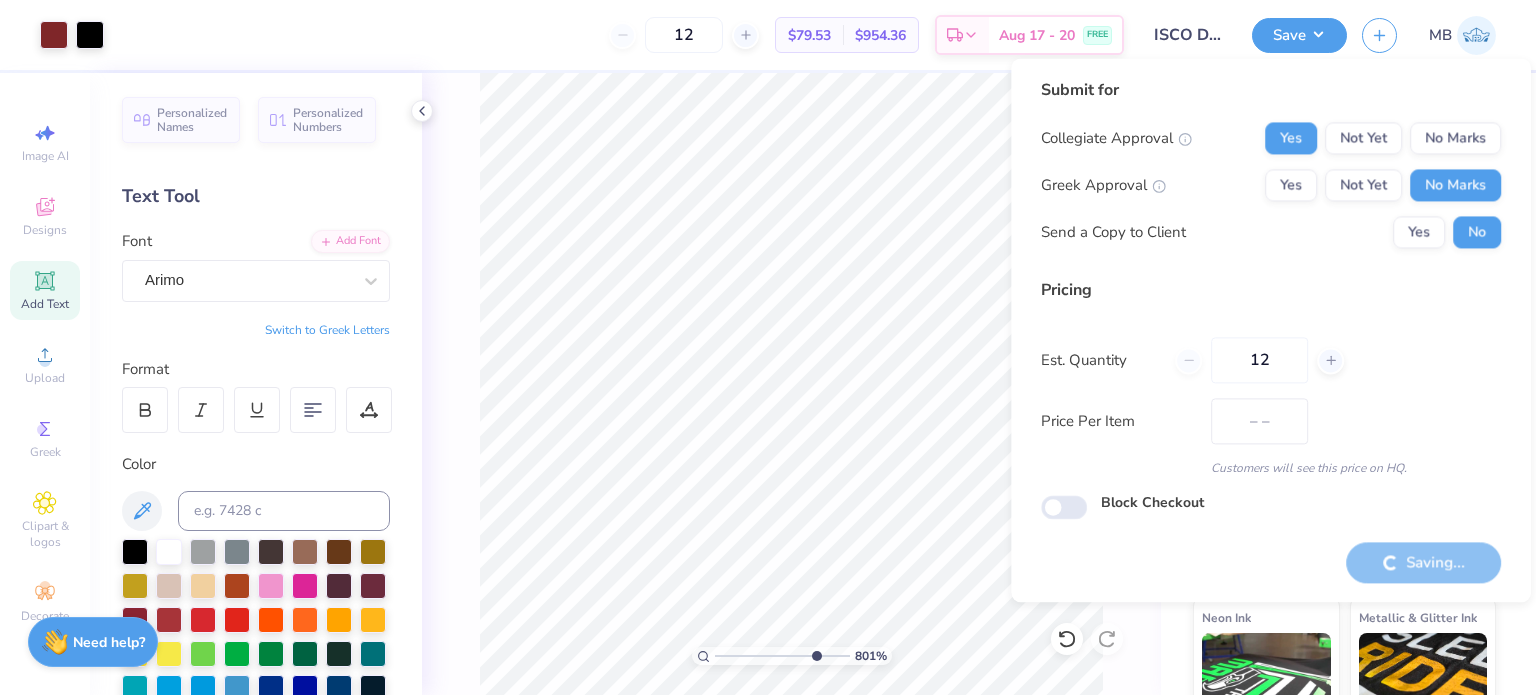 type on "$79.53" 